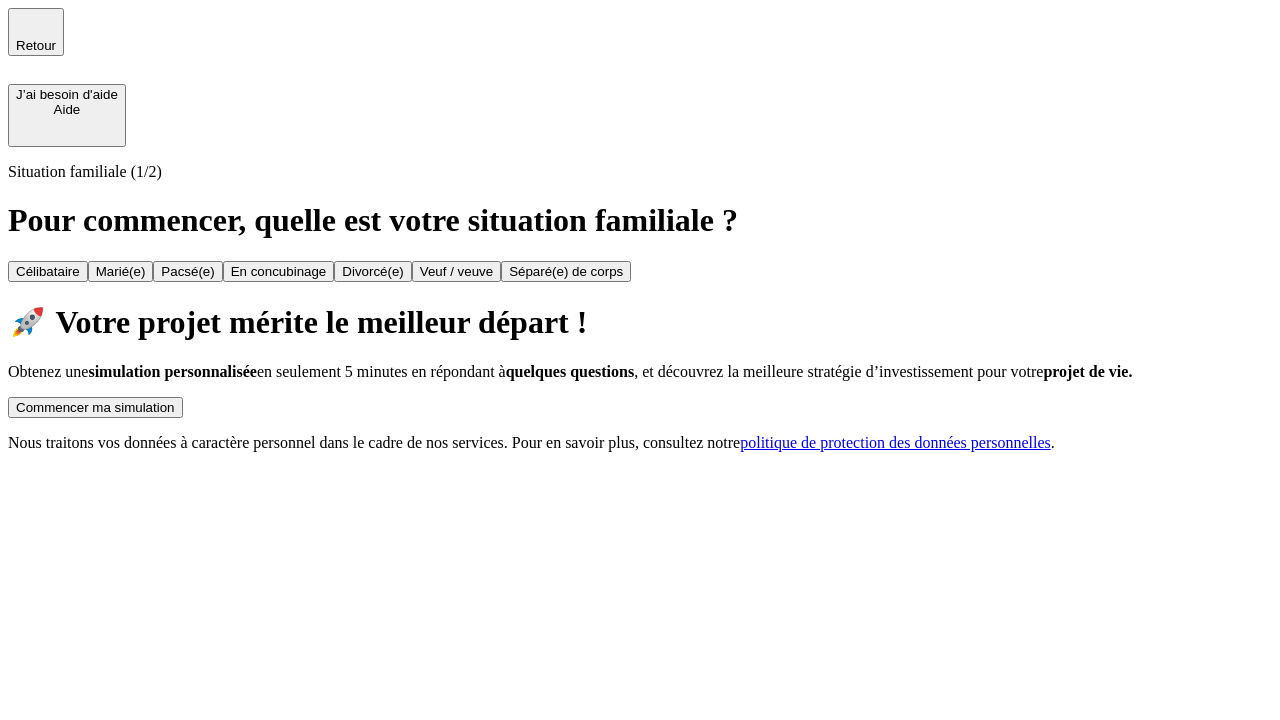 scroll, scrollTop: 0, scrollLeft: 0, axis: both 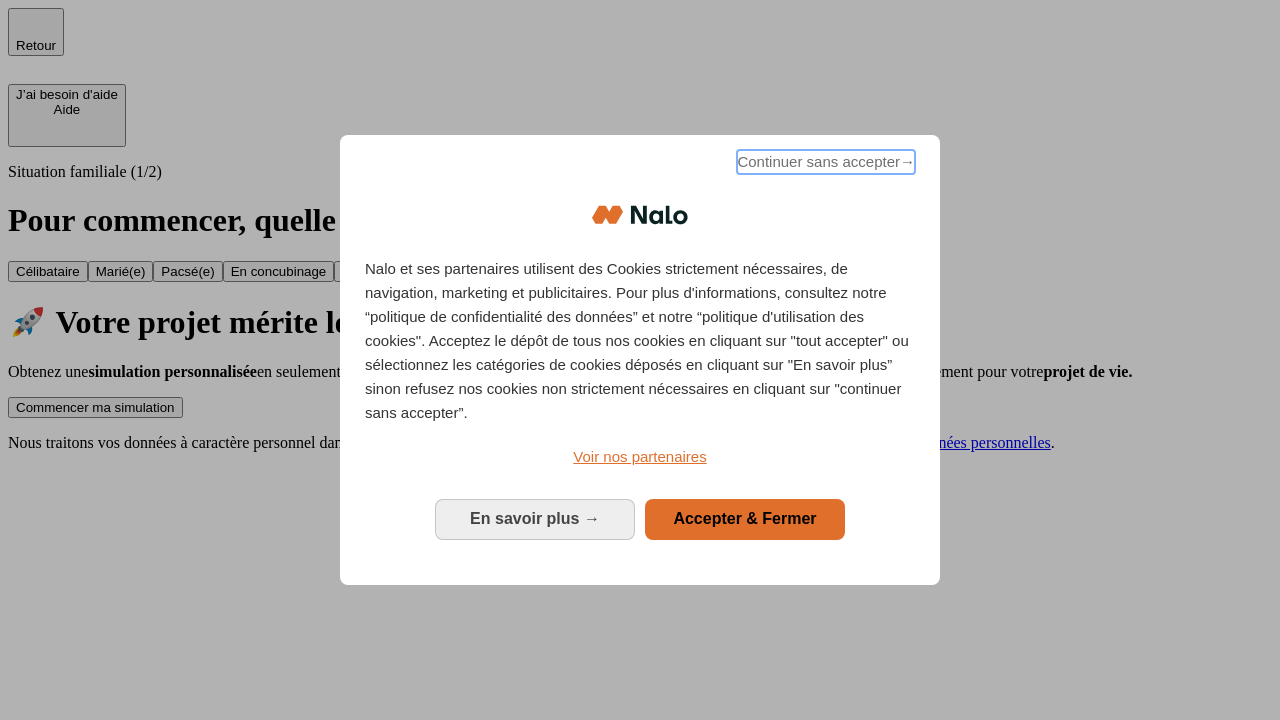 click on "Continuer sans accepter  →" at bounding box center (826, 162) 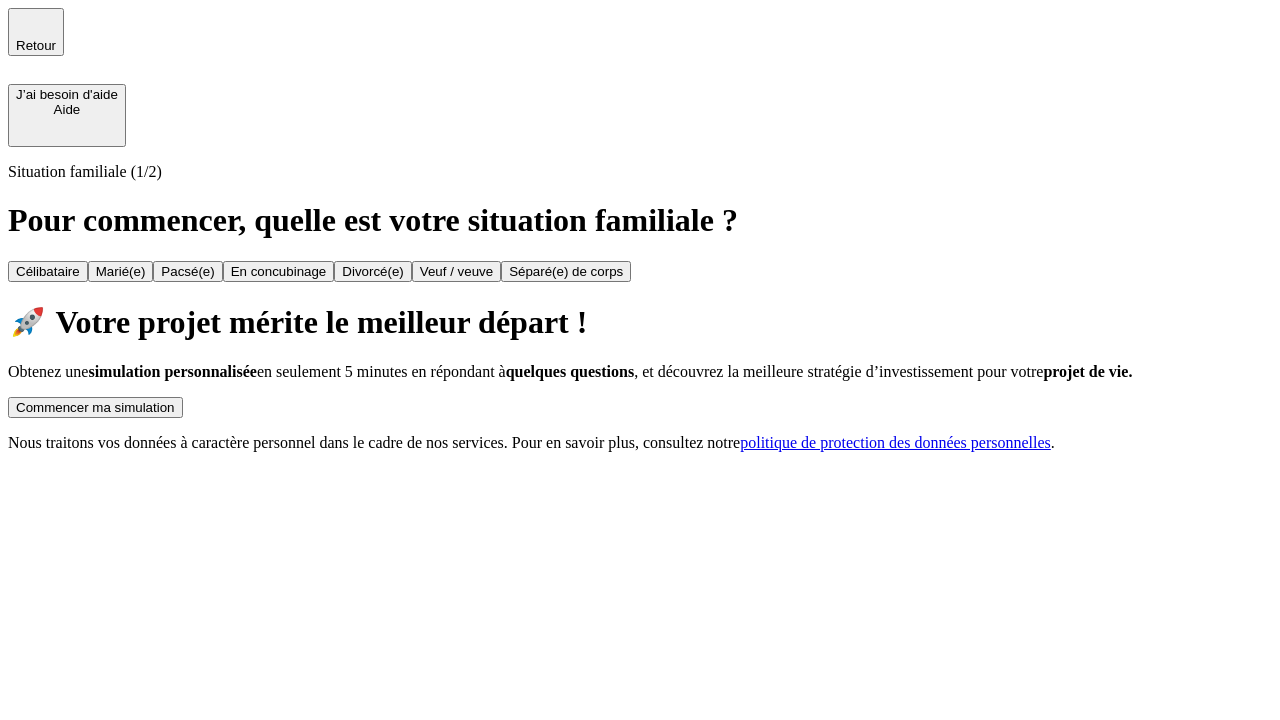 click on "Commencer ma simulation" at bounding box center (95, 407) 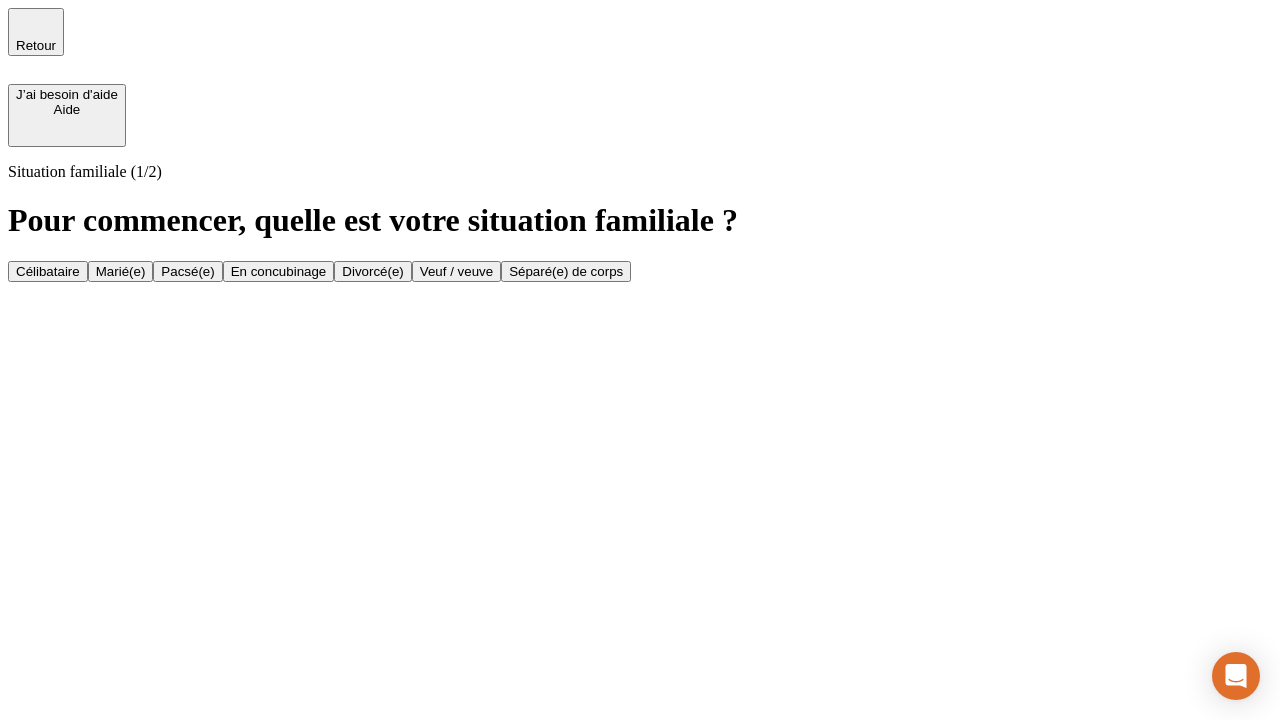 click on "Marié(e)" at bounding box center [121, 271] 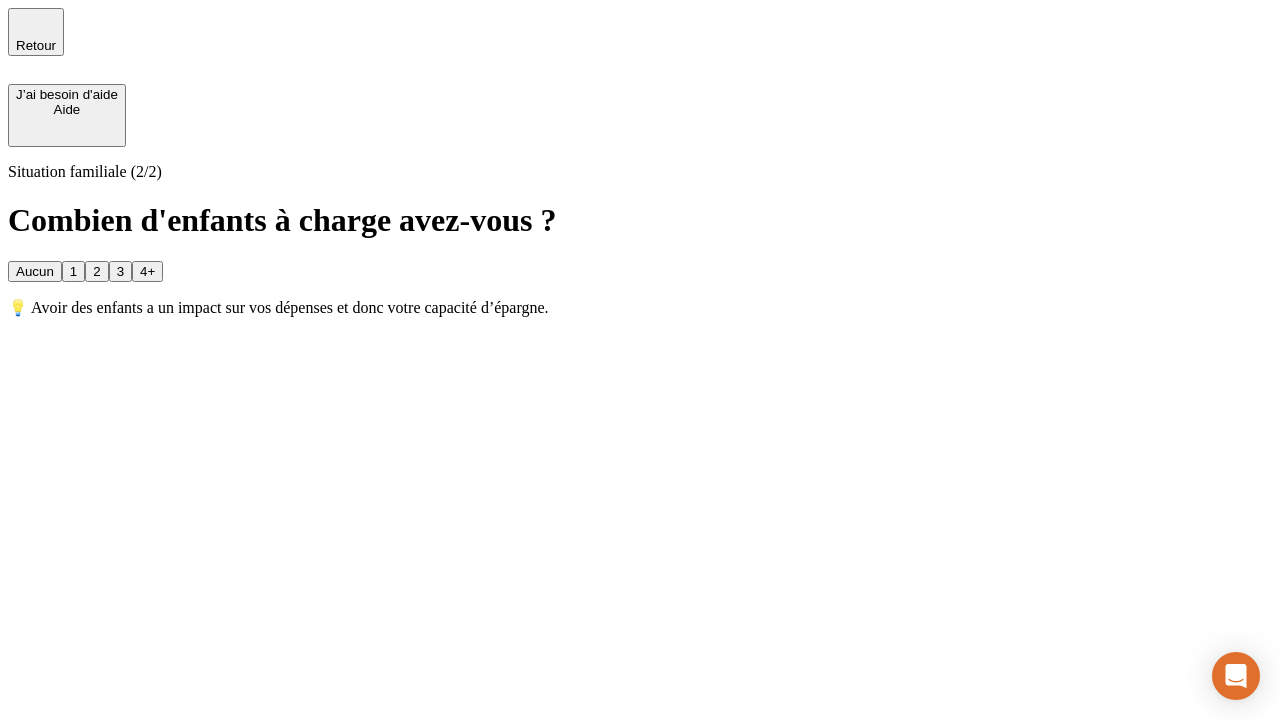 click on "1" at bounding box center (73, 271) 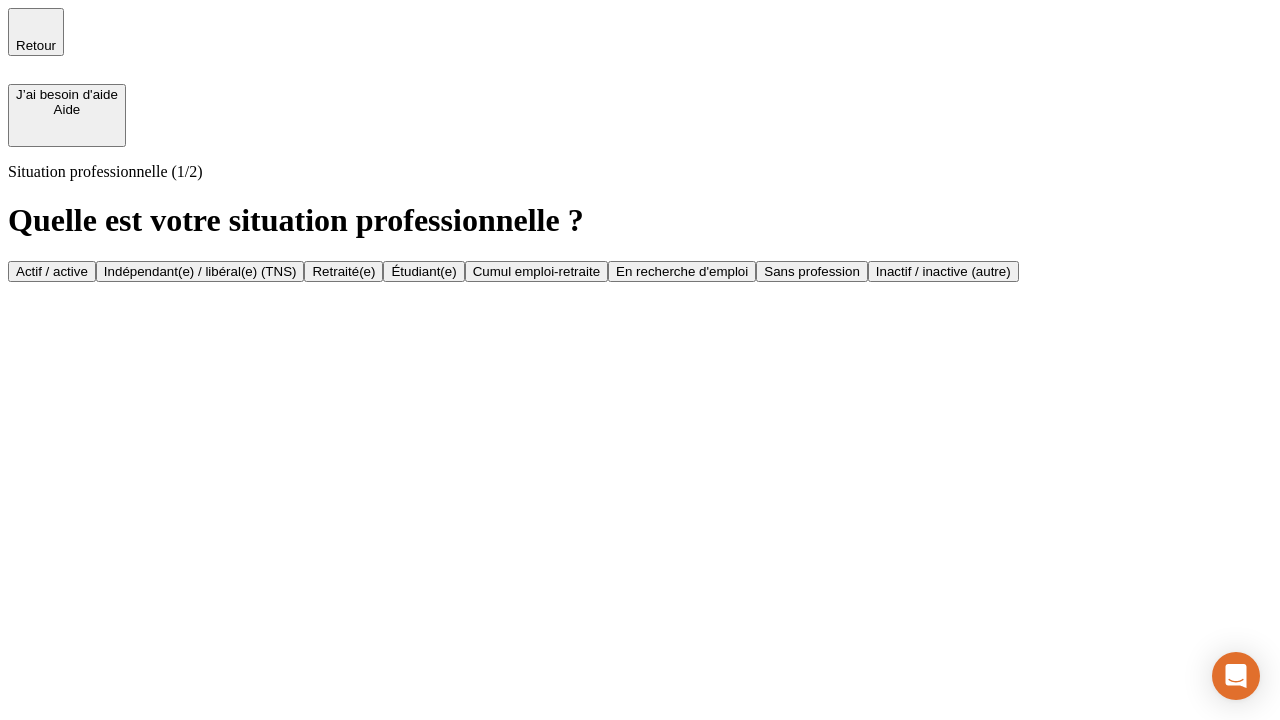 click on "Actif / active" at bounding box center [52, 271] 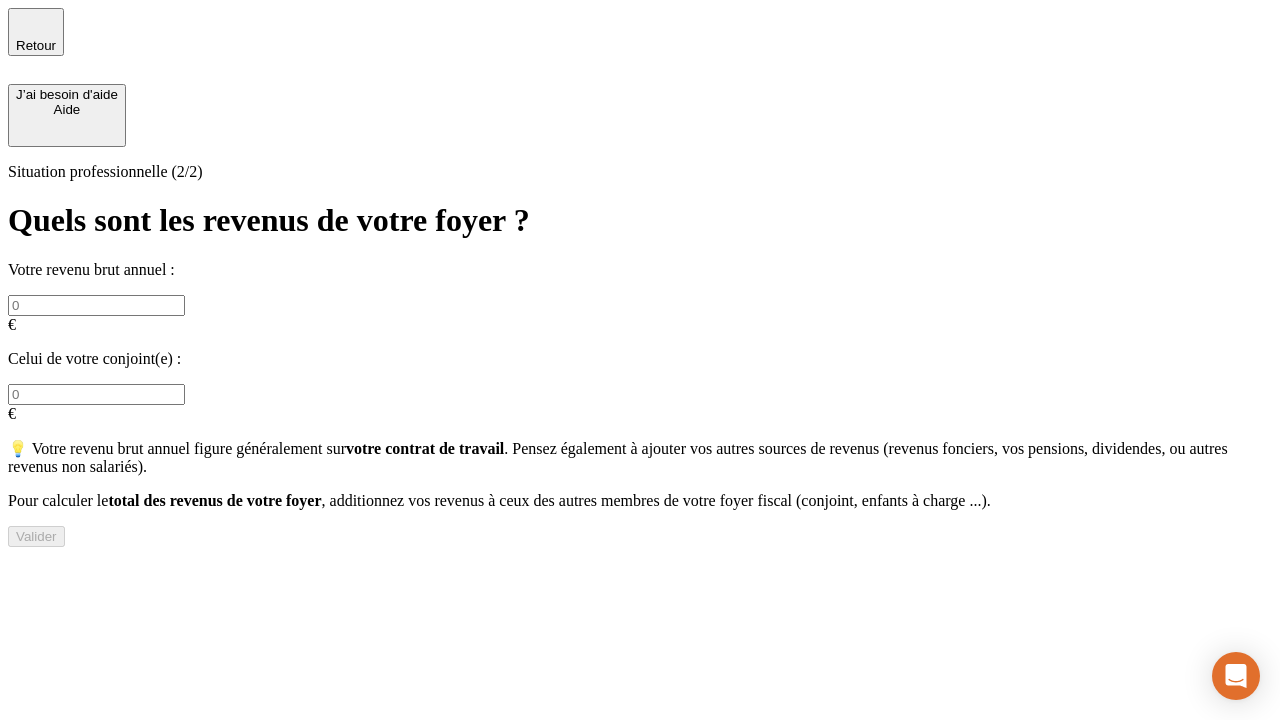 click at bounding box center (96, 305) 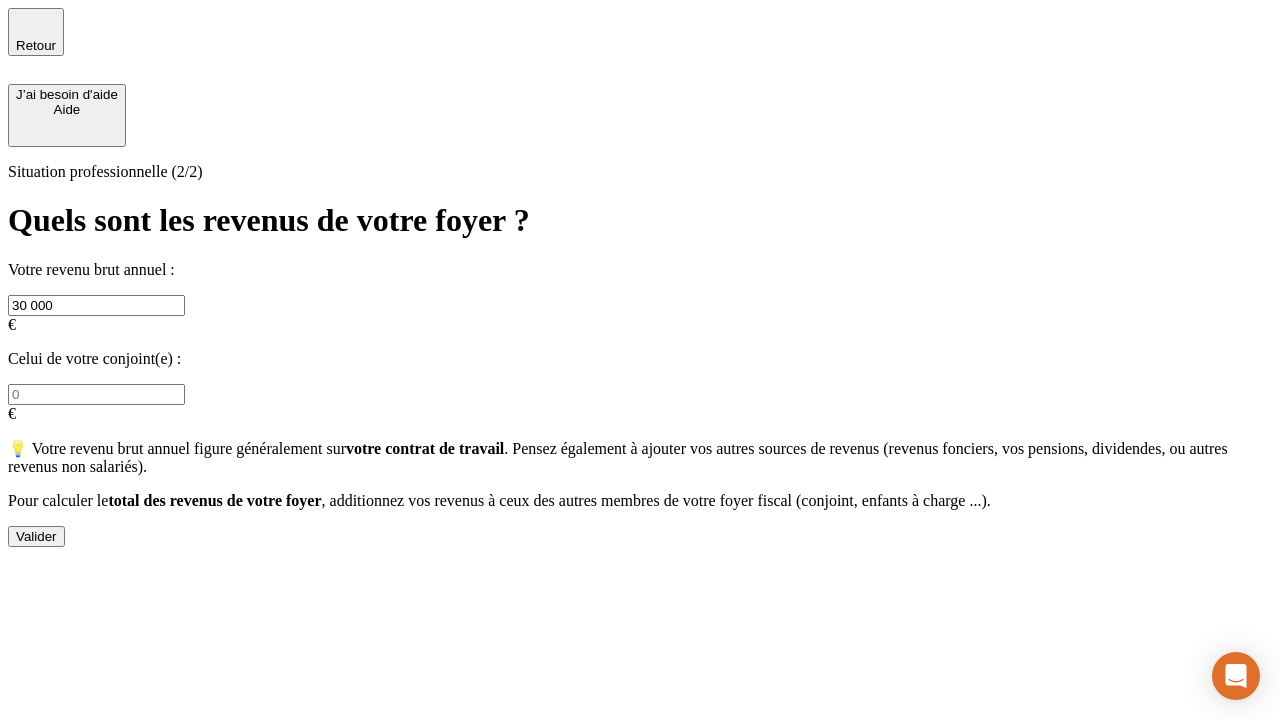 type on "30 000" 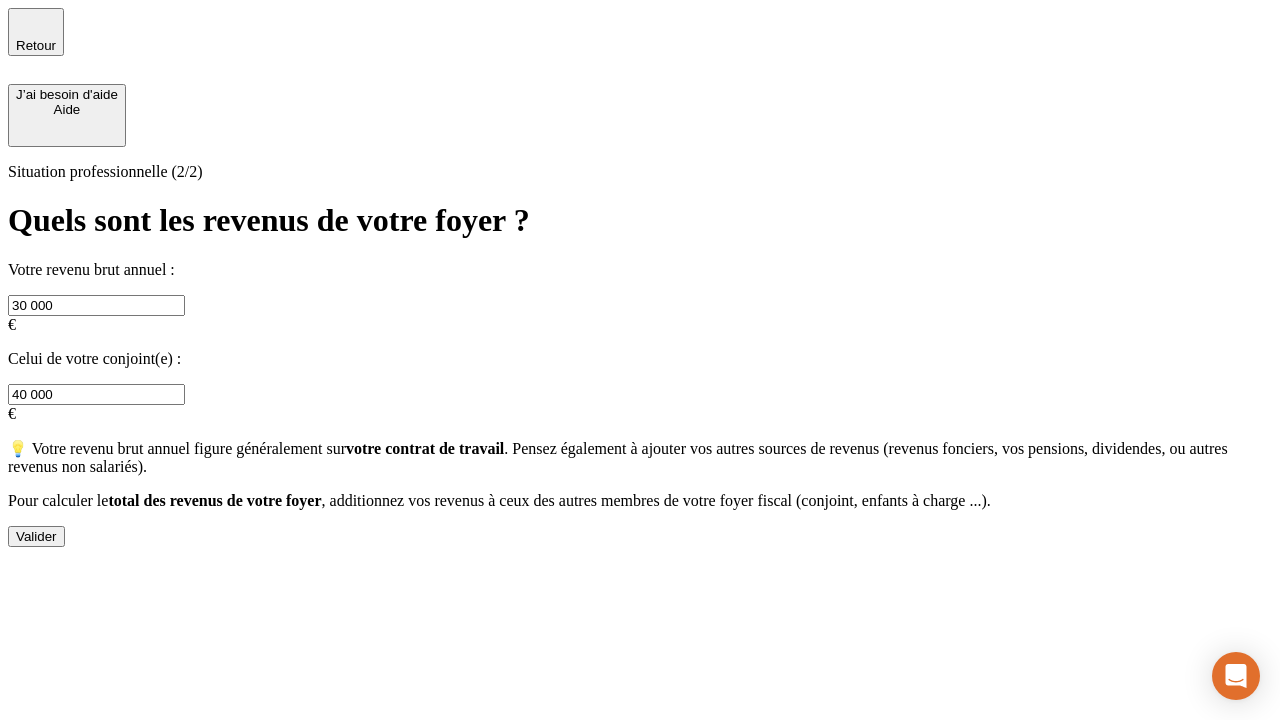 click on "Valider" at bounding box center (36, 536) 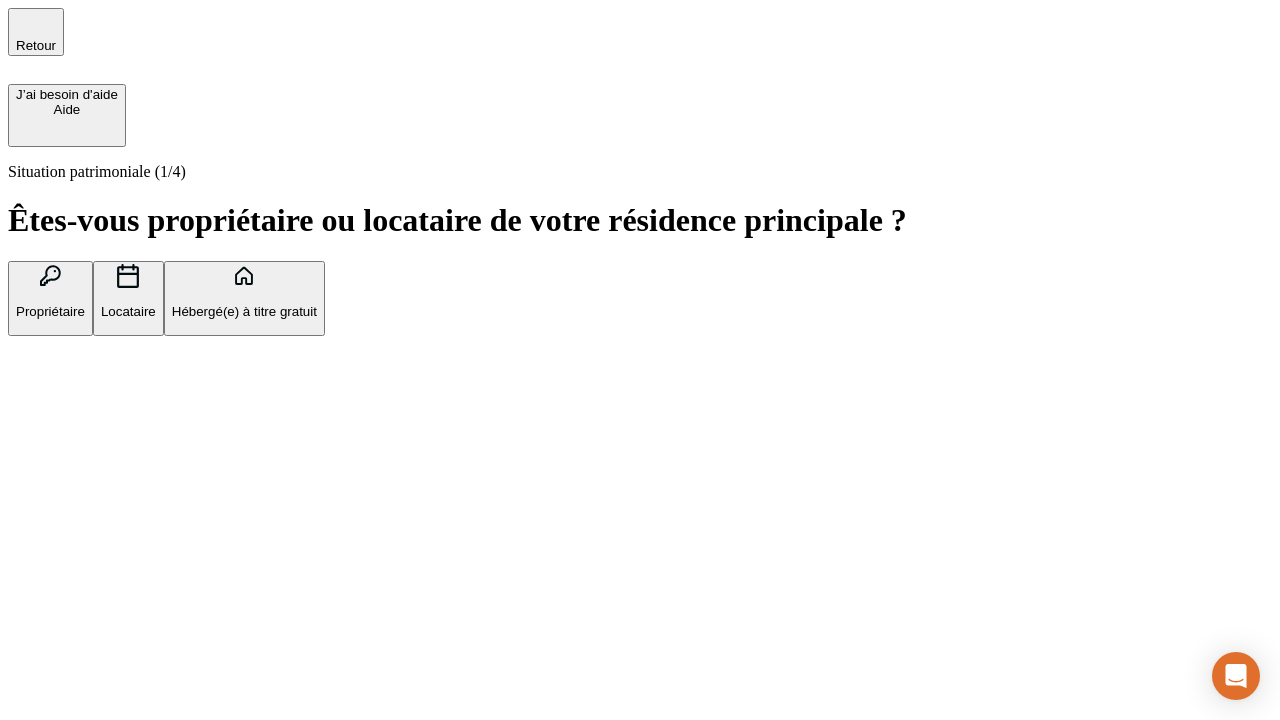 click on "Propriétaire" at bounding box center [50, 311] 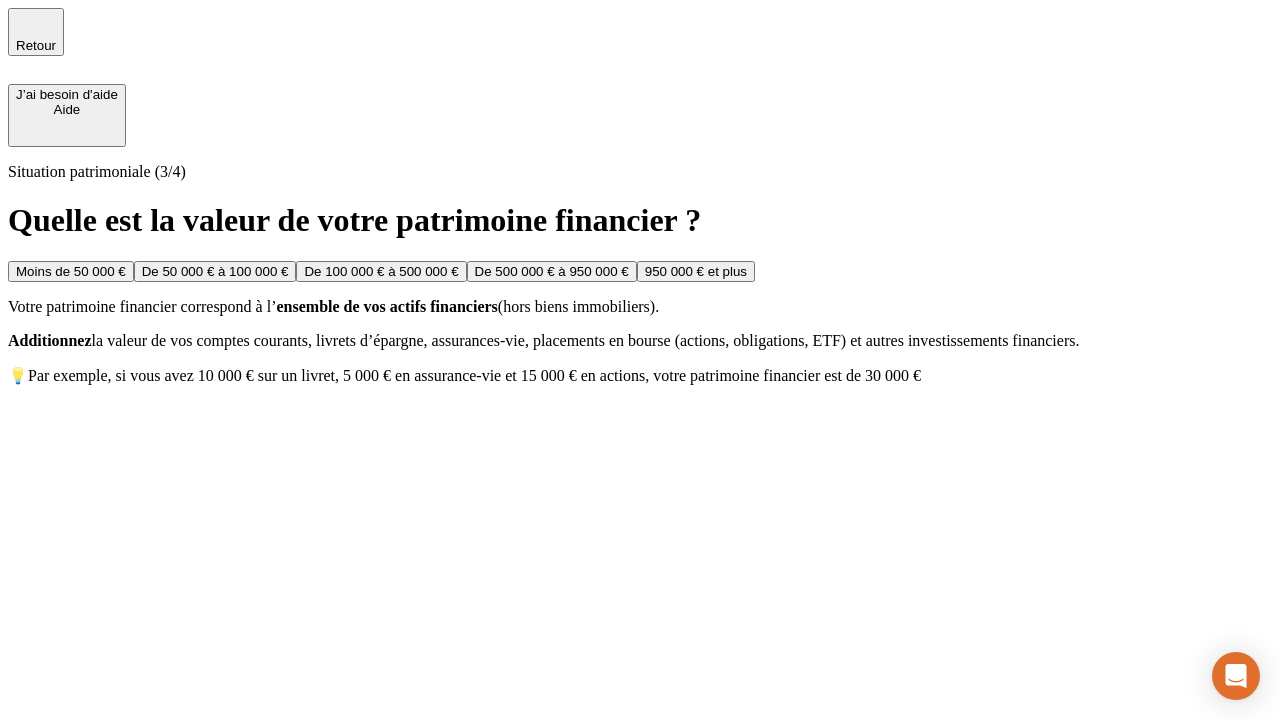 click on "Moins de 50 000 €" at bounding box center [71, 271] 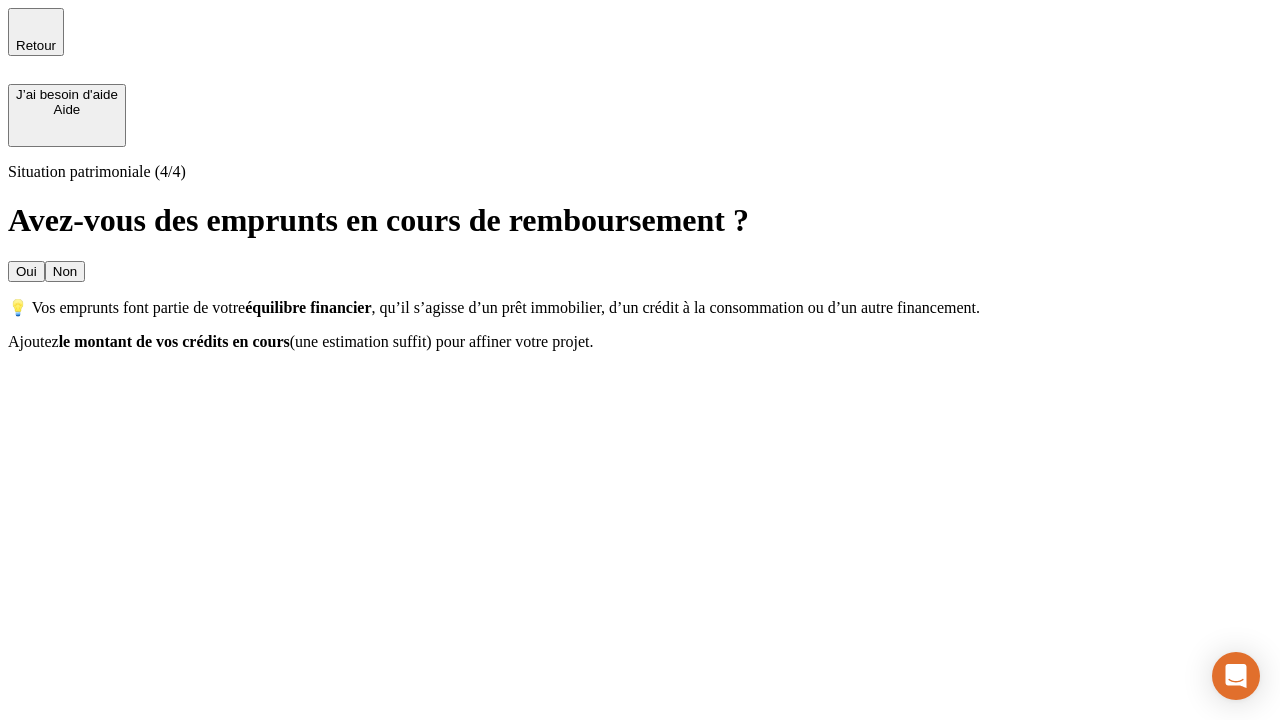click on "Oui" at bounding box center [26, 271] 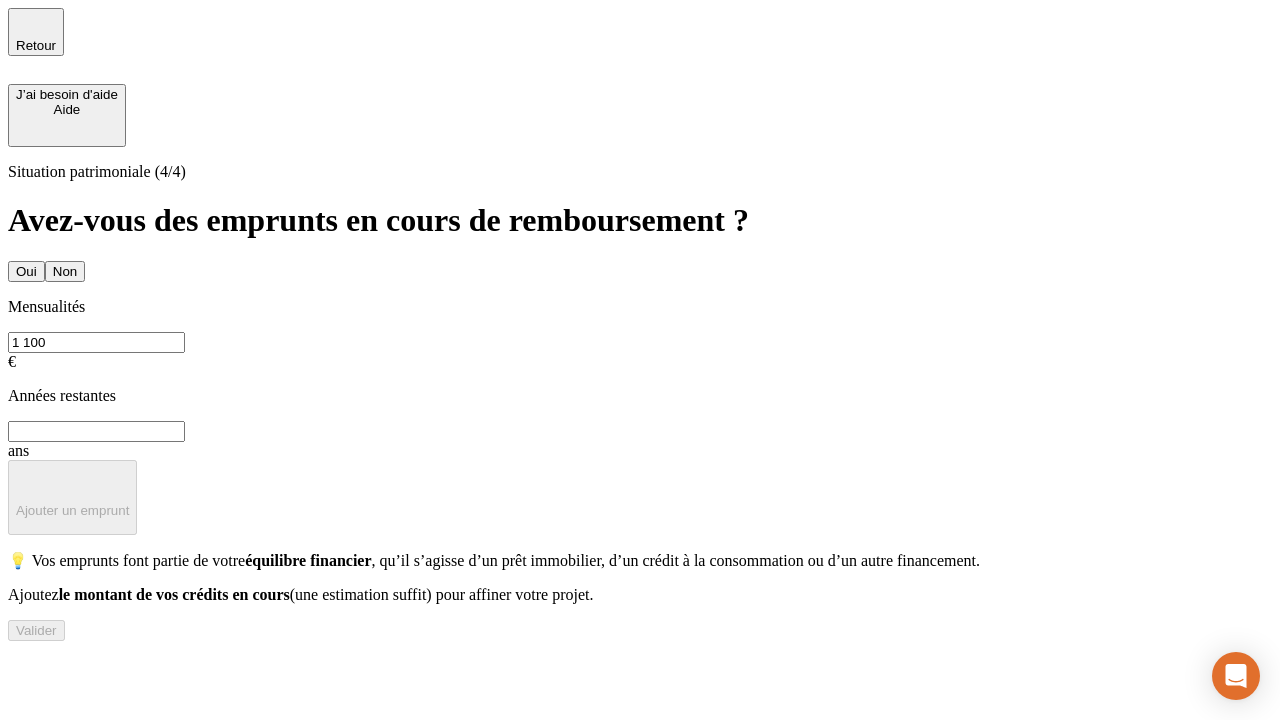 type on "1 100" 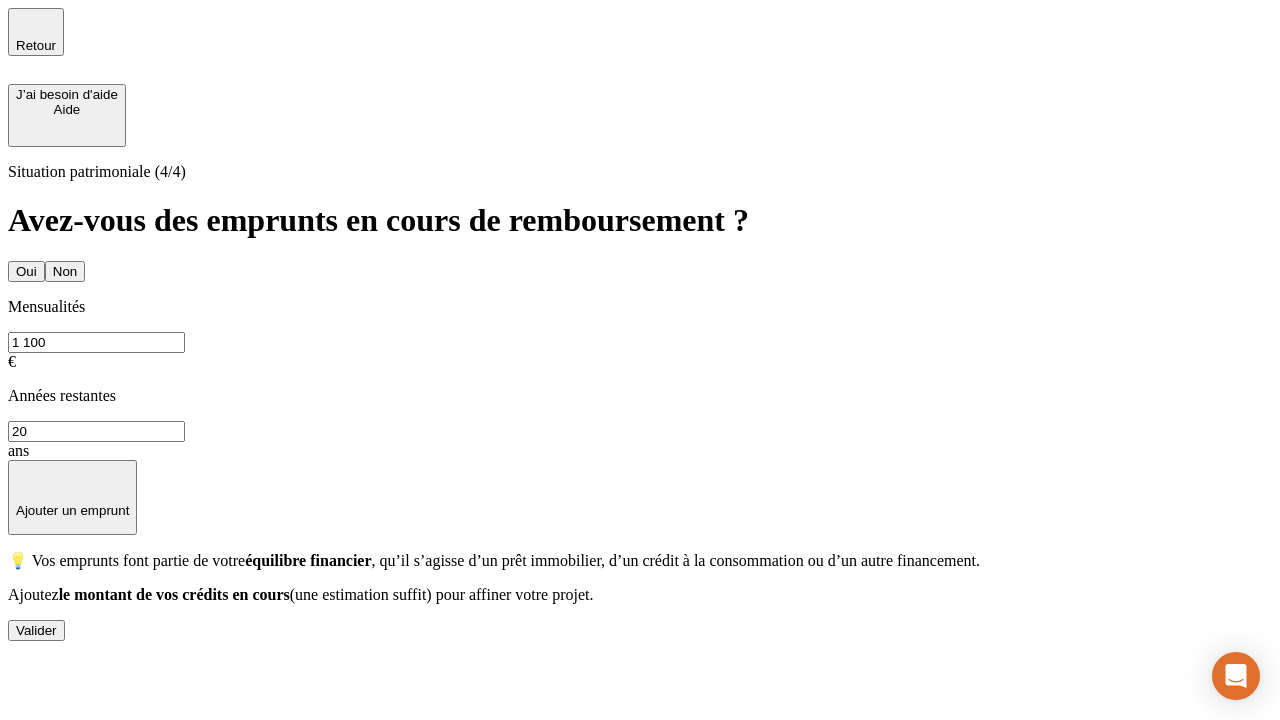click on "Valider" at bounding box center (36, 630) 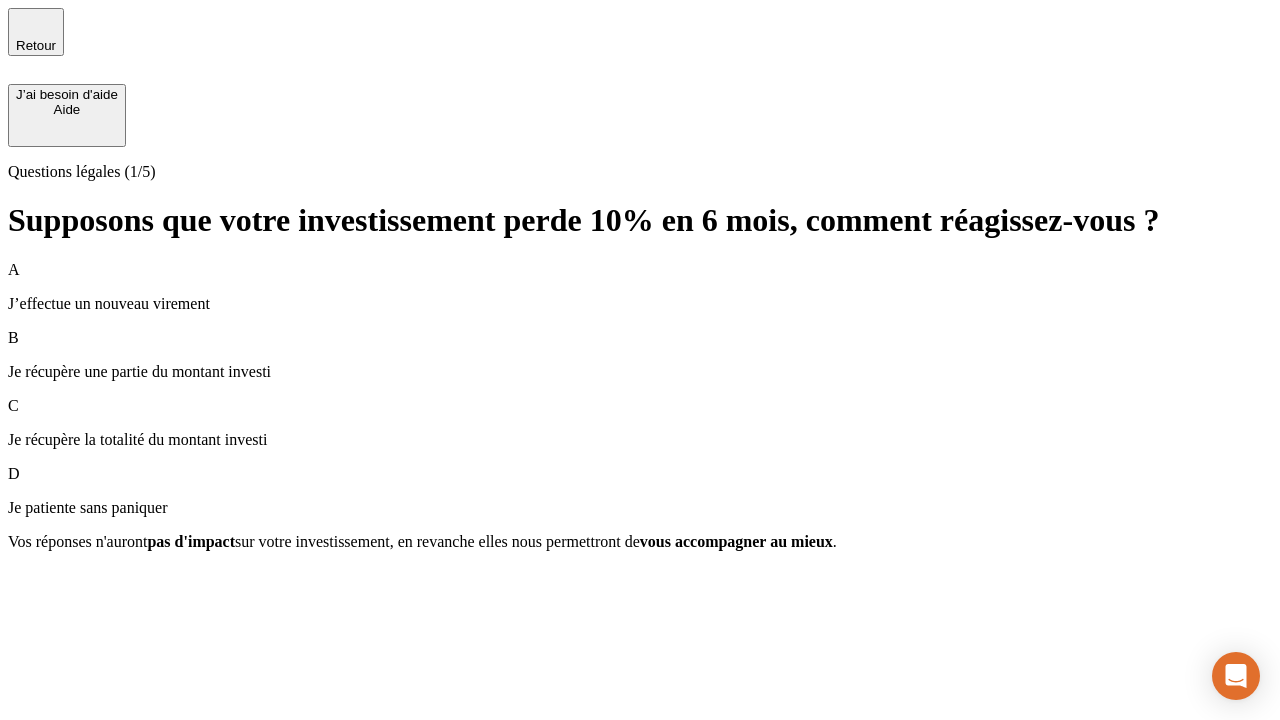 click on "Je récupère une partie du montant investi" at bounding box center [640, 372] 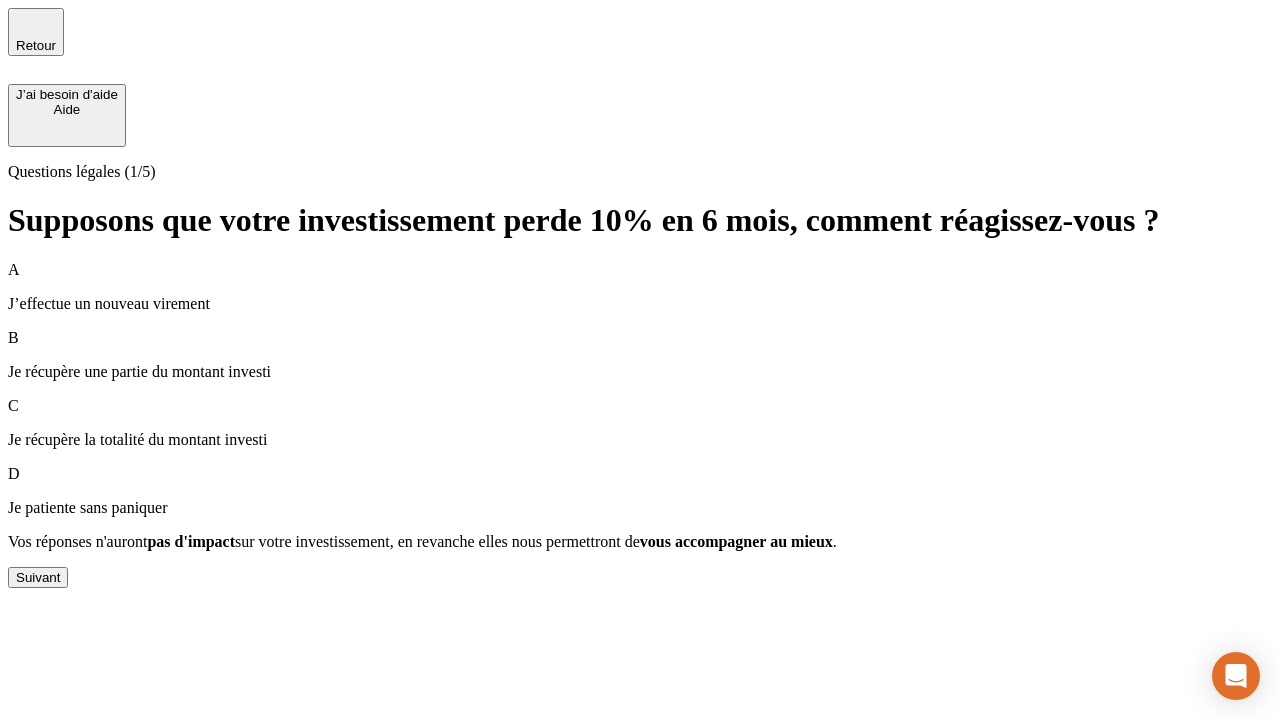 click on "Suivant" at bounding box center (38, 577) 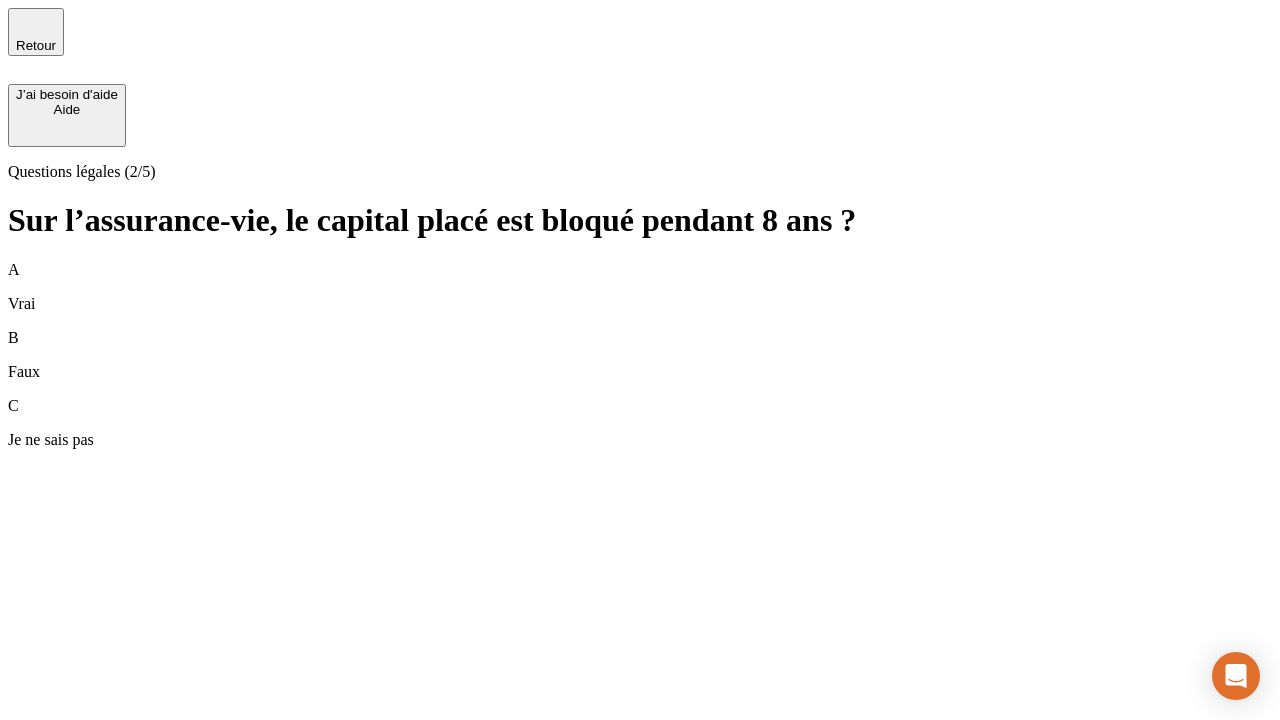 click on "A Vrai" at bounding box center [640, 287] 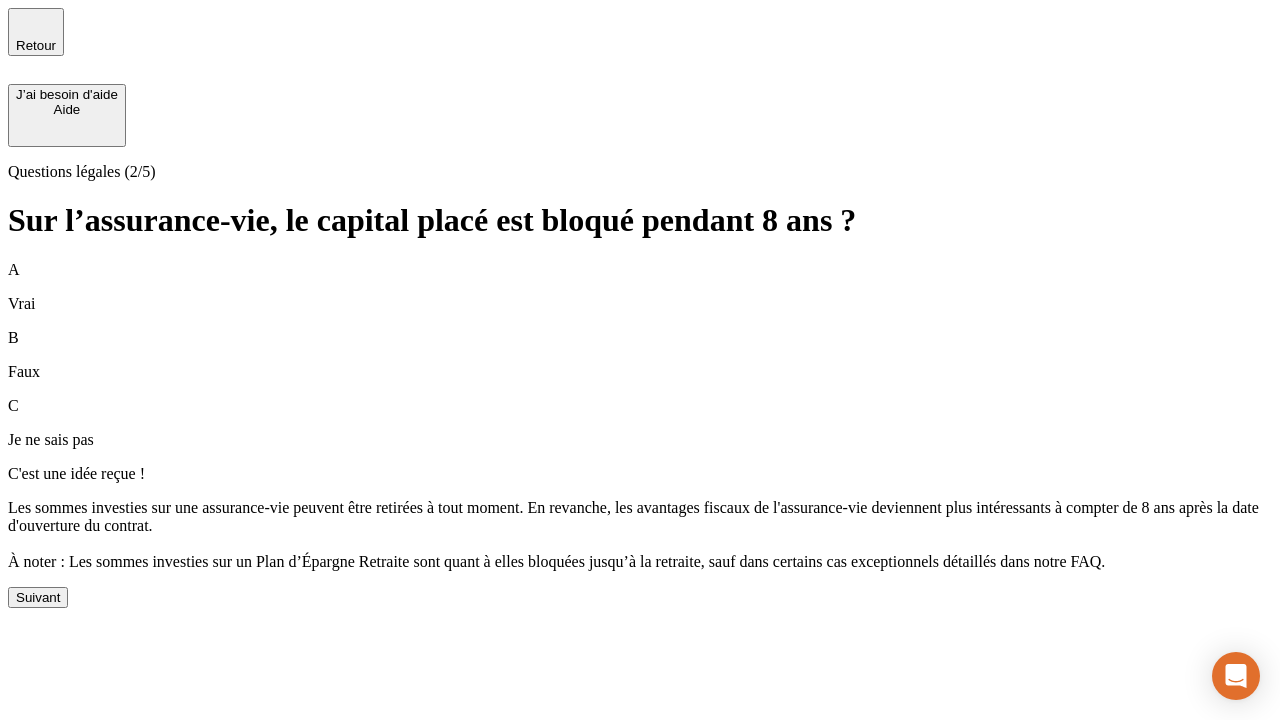 click on "Suivant" at bounding box center [38, 597] 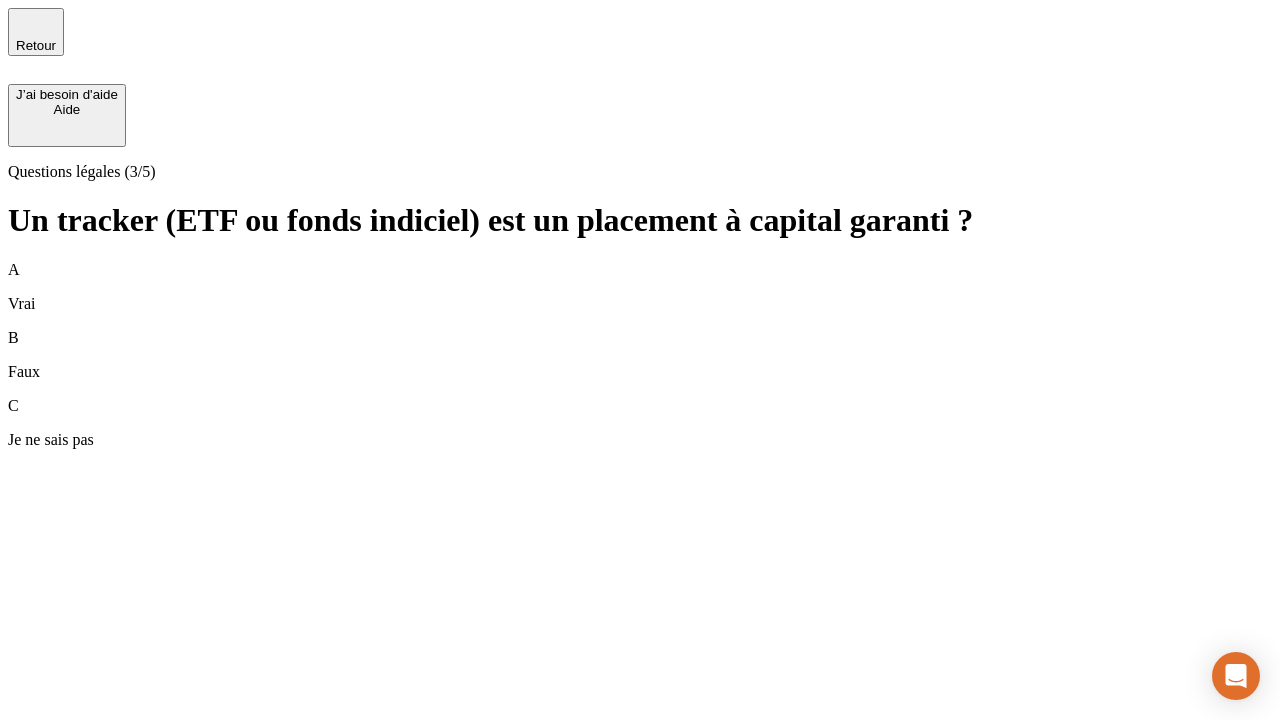 click on "B Faux" at bounding box center [640, 355] 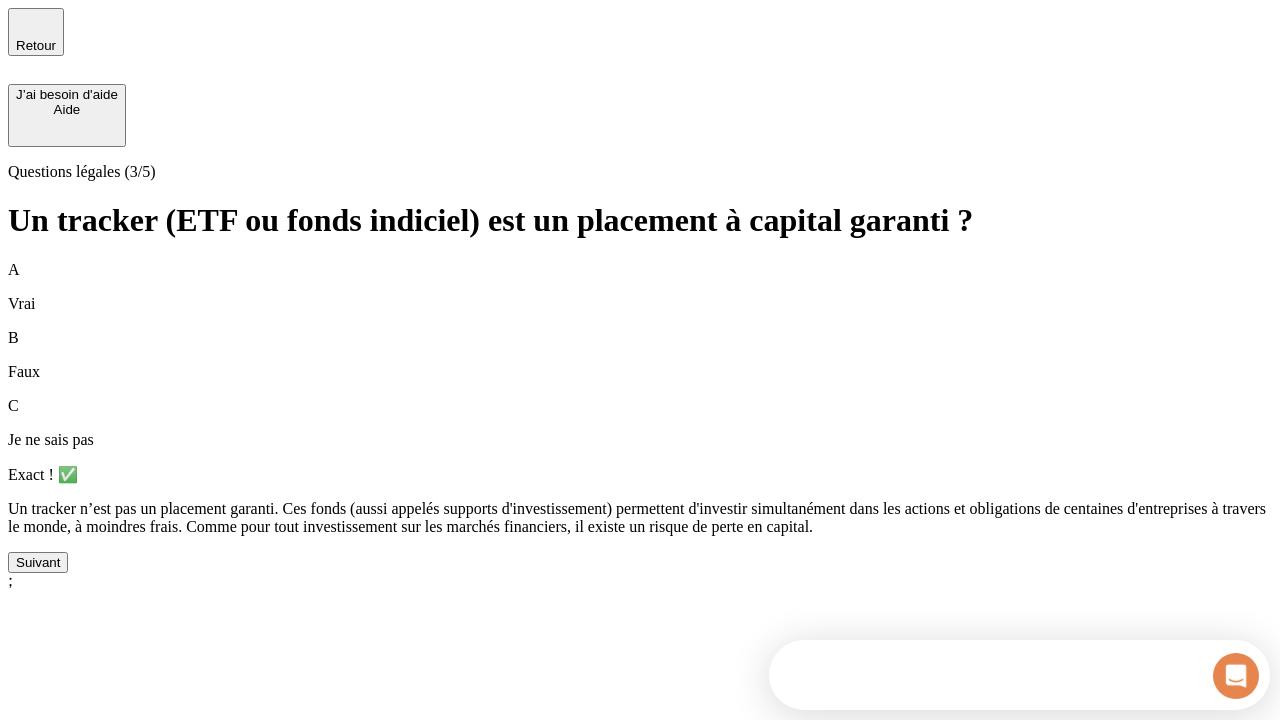 scroll, scrollTop: 0, scrollLeft: 0, axis: both 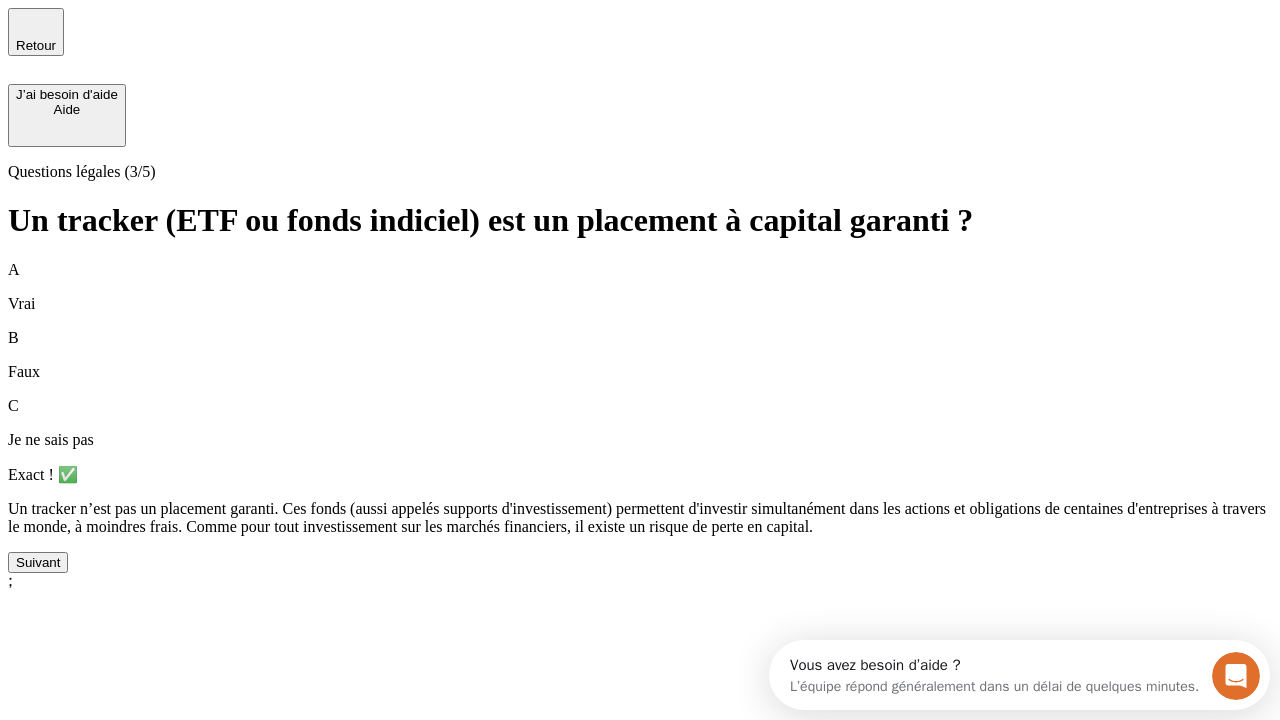 click on "Suivant" at bounding box center [38, 562] 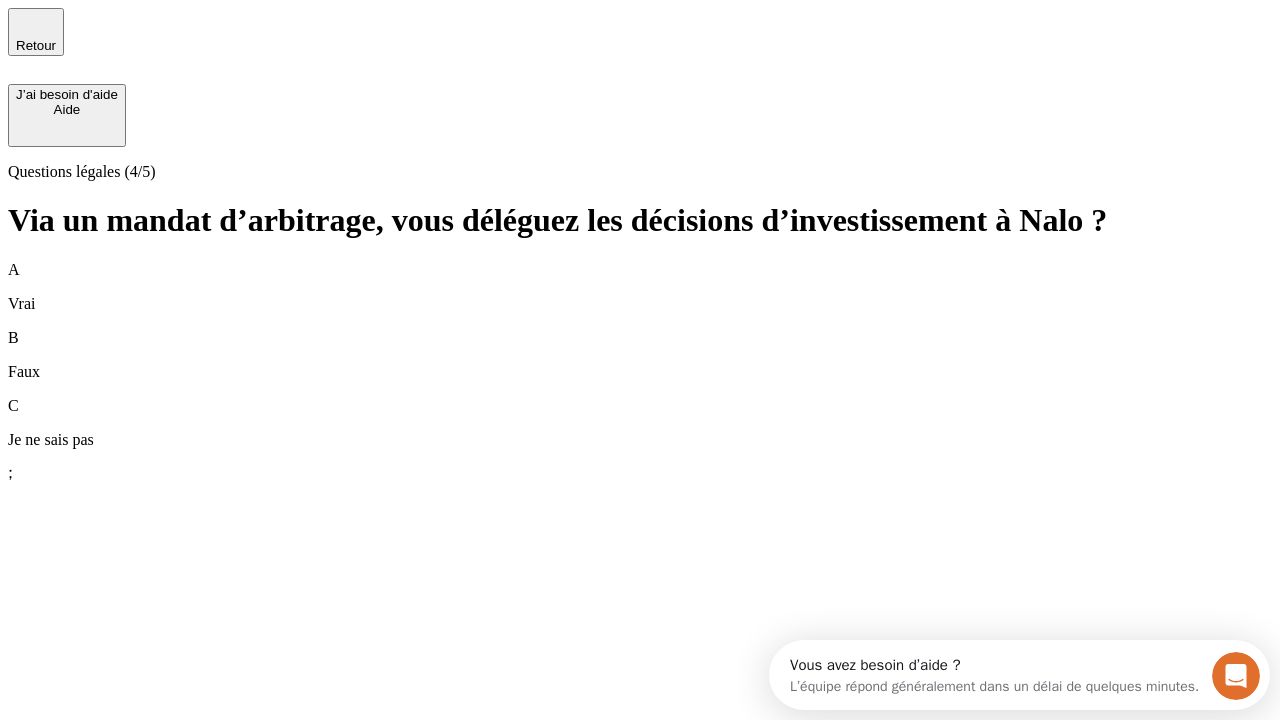 click on "A Vrai" at bounding box center (640, 287) 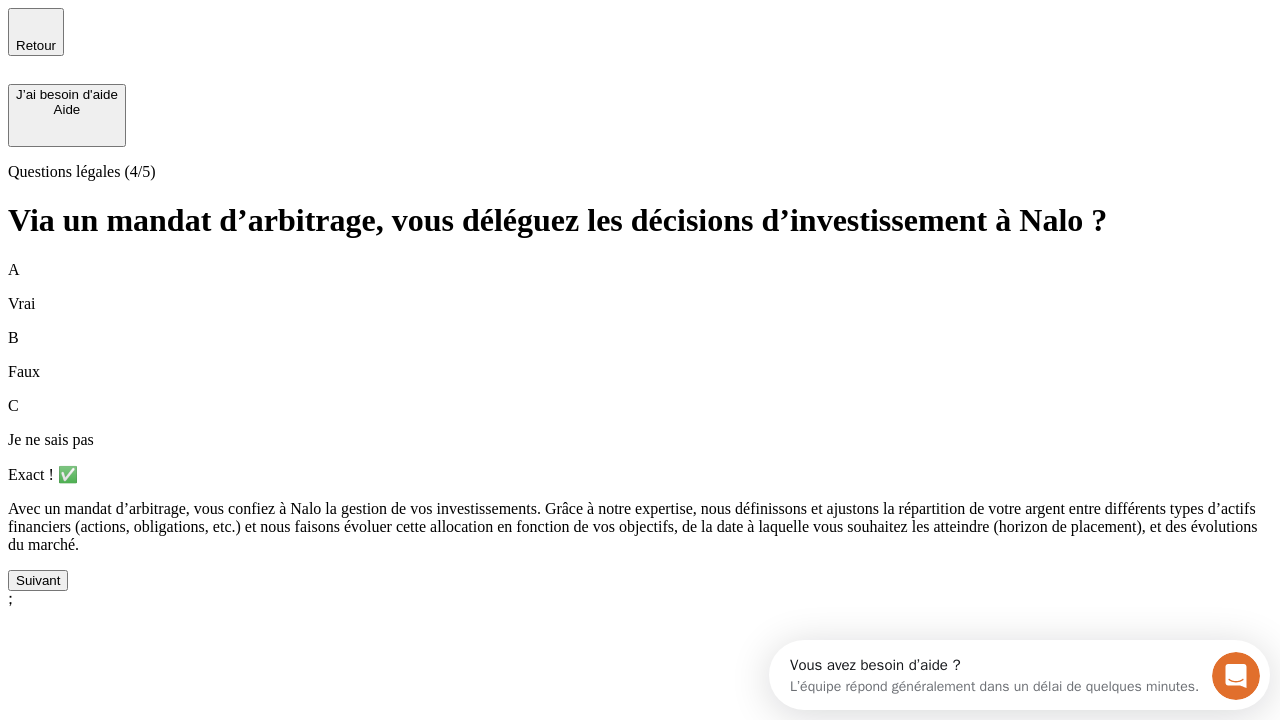 click on "Suivant" at bounding box center (38, 580) 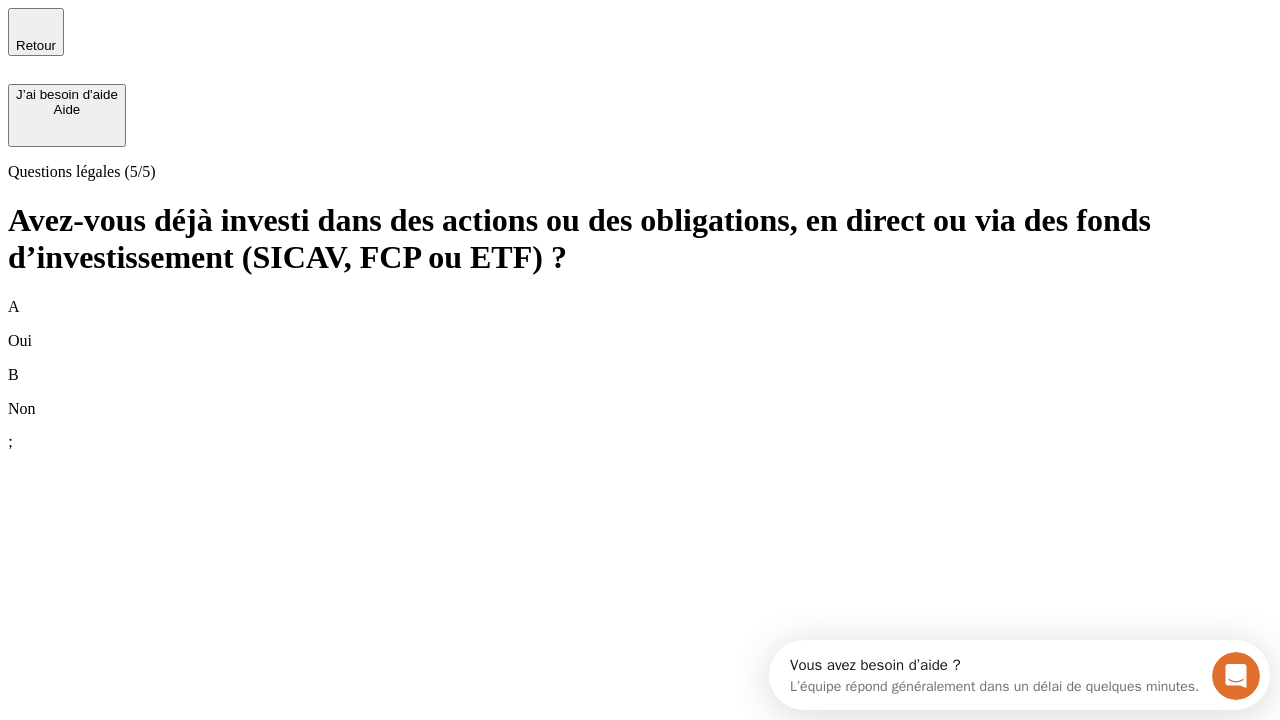 click on "B Non" at bounding box center [640, 392] 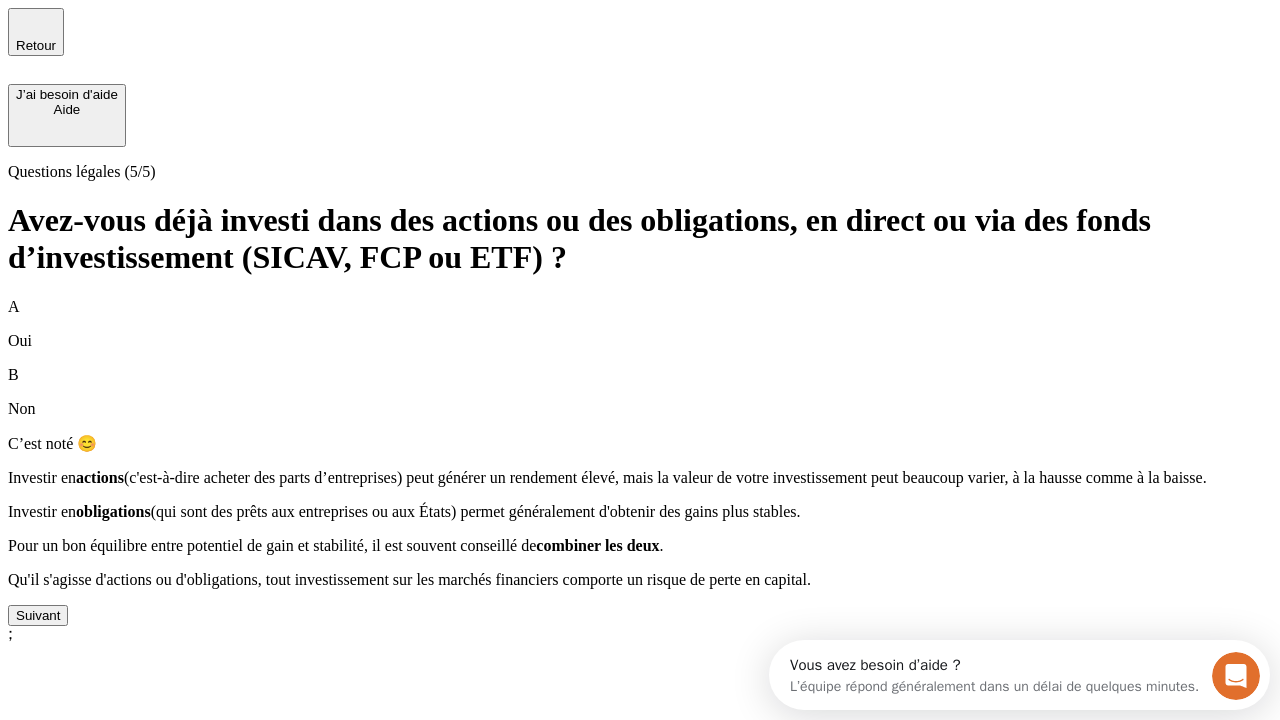 click on "Suivant" at bounding box center [38, 615] 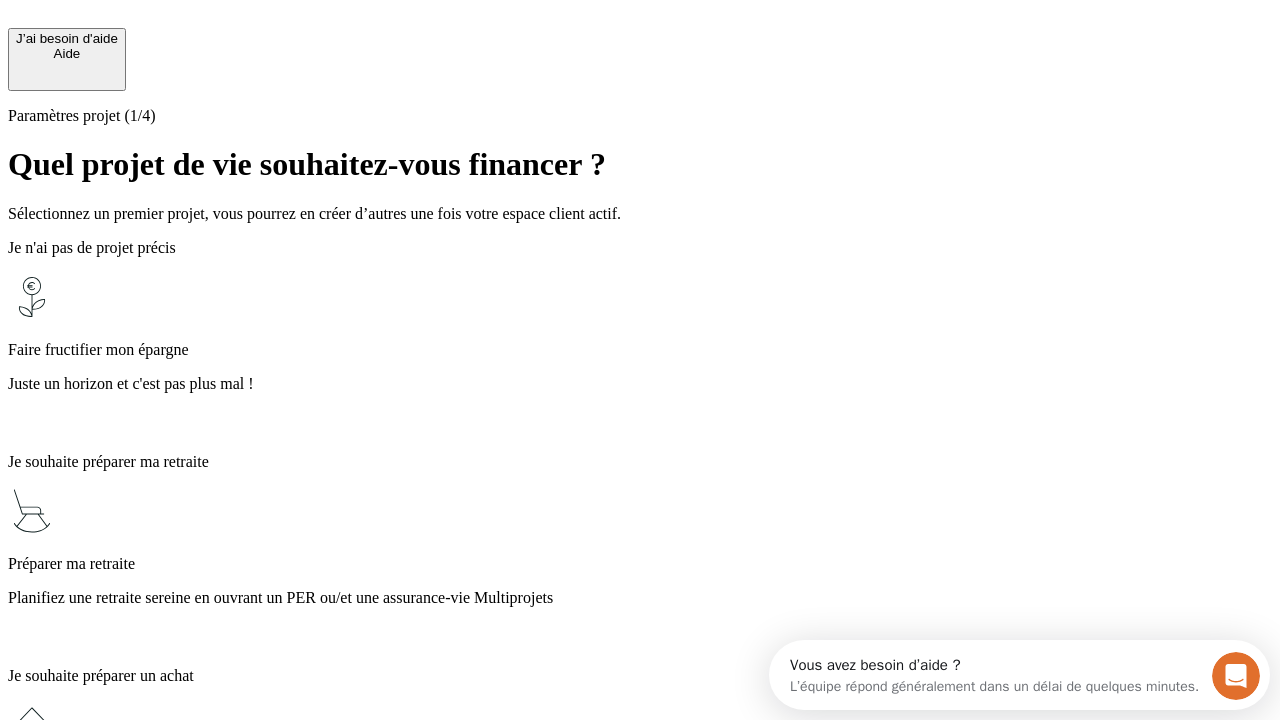 click on "Juste un horizon et c'est pas plus mal !" at bounding box center (640, 384) 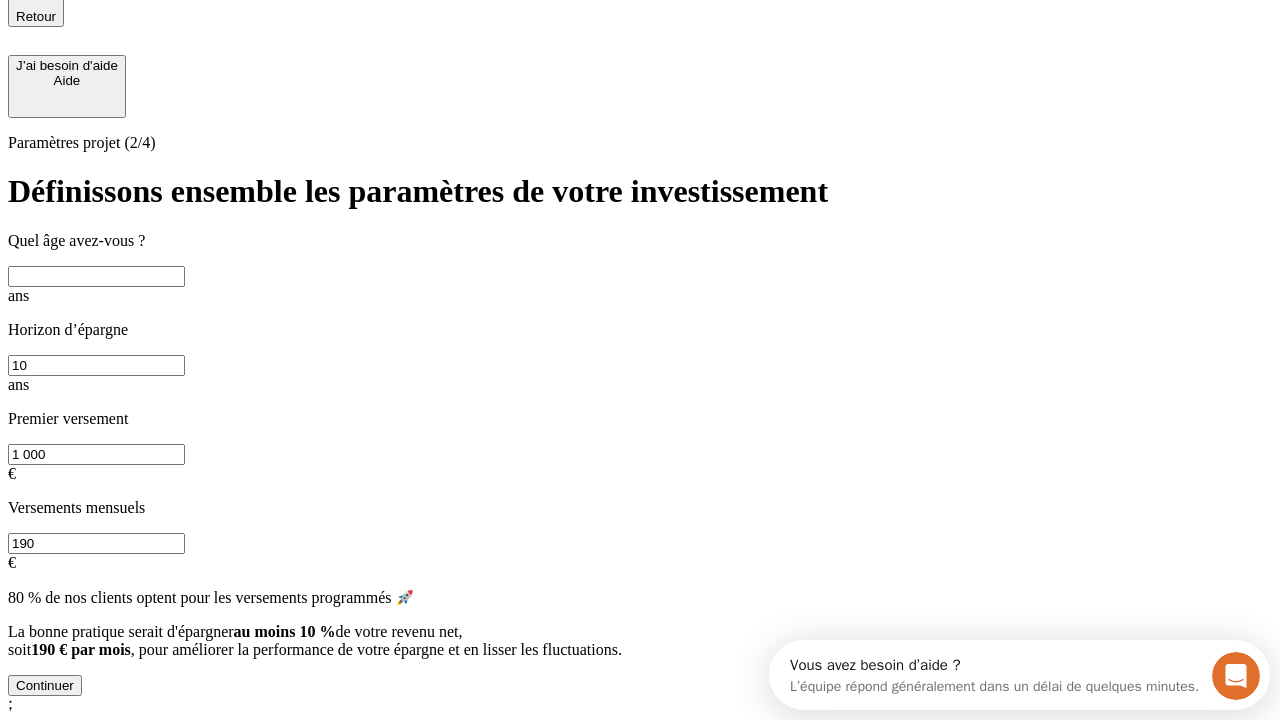scroll, scrollTop: 22, scrollLeft: 0, axis: vertical 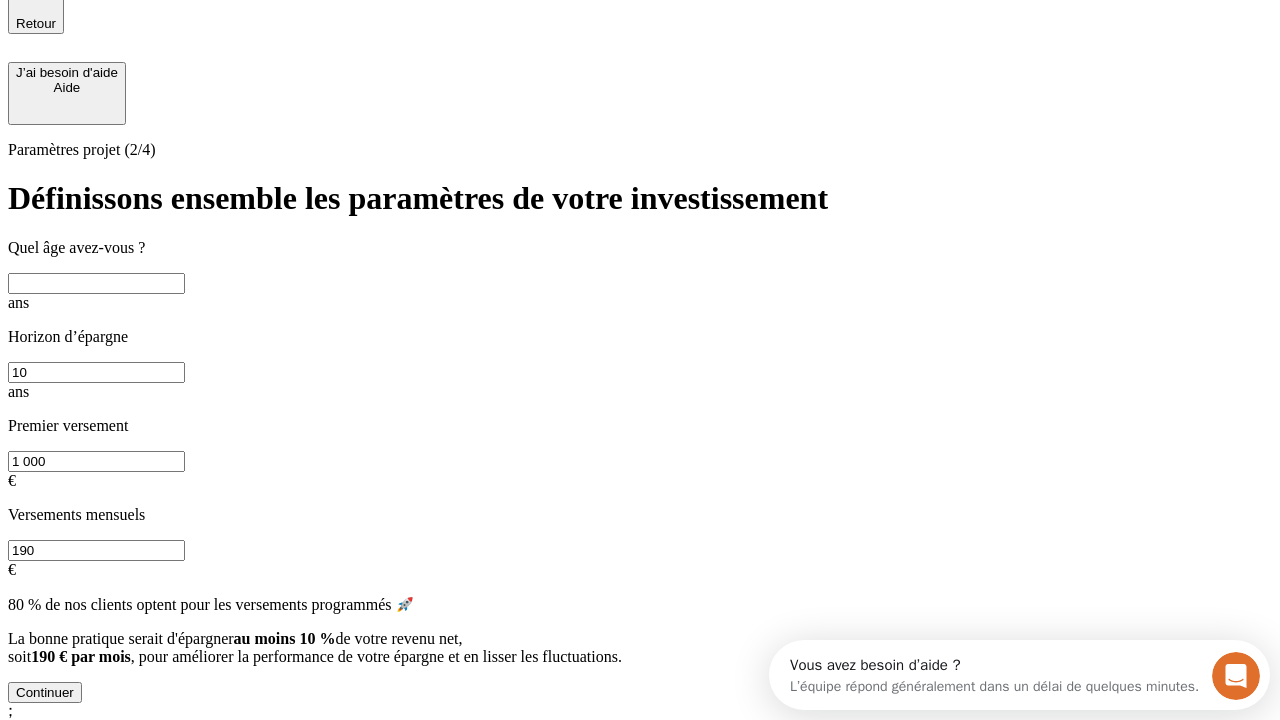 click at bounding box center [96, 283] 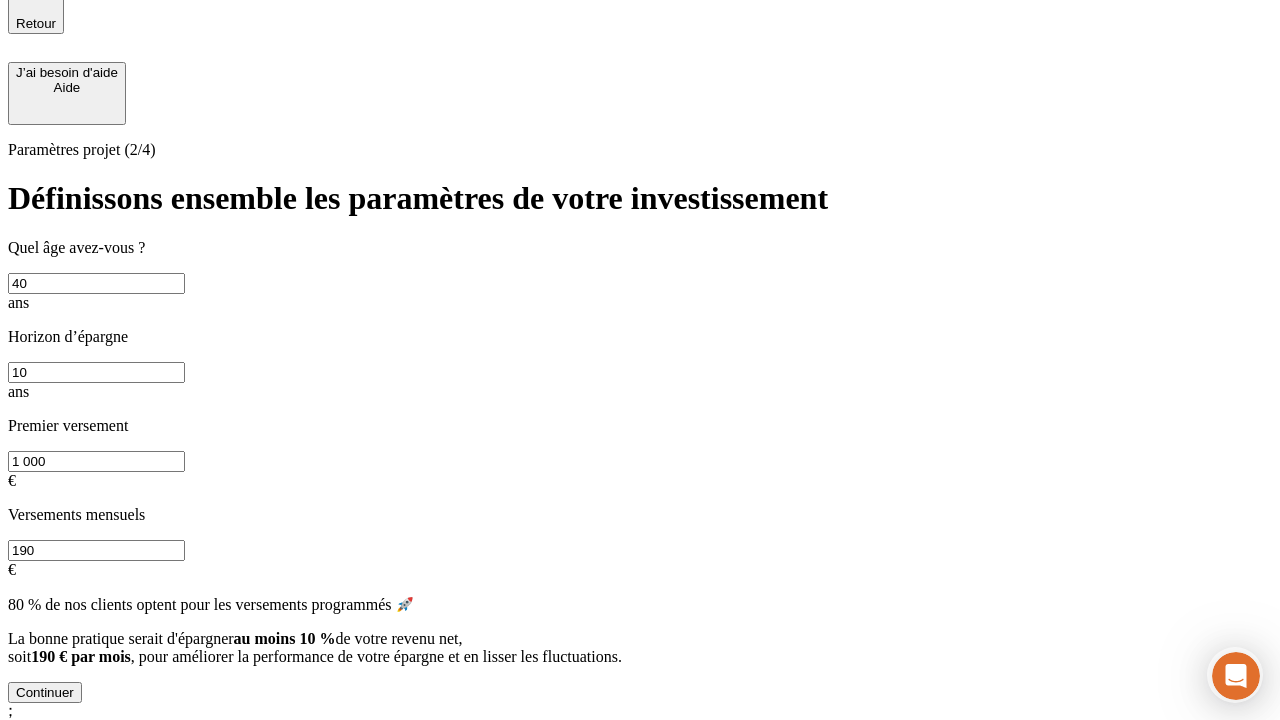 type on "40" 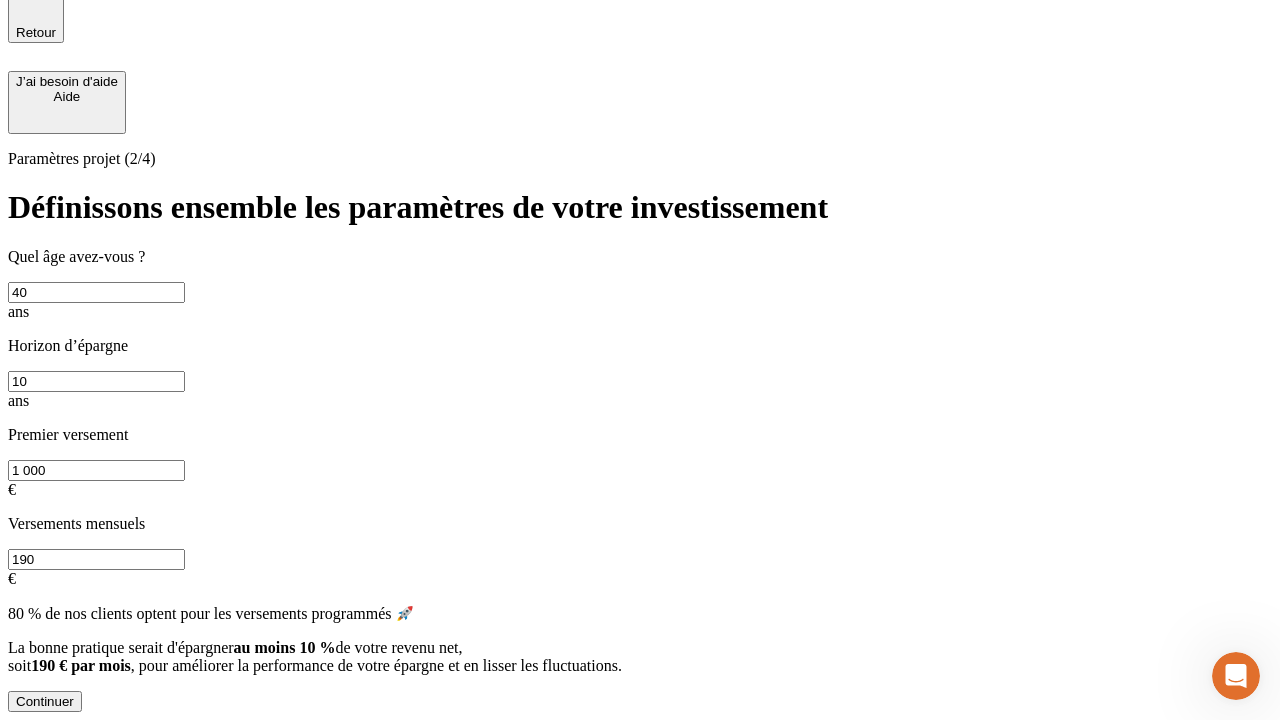 scroll, scrollTop: 4, scrollLeft: 0, axis: vertical 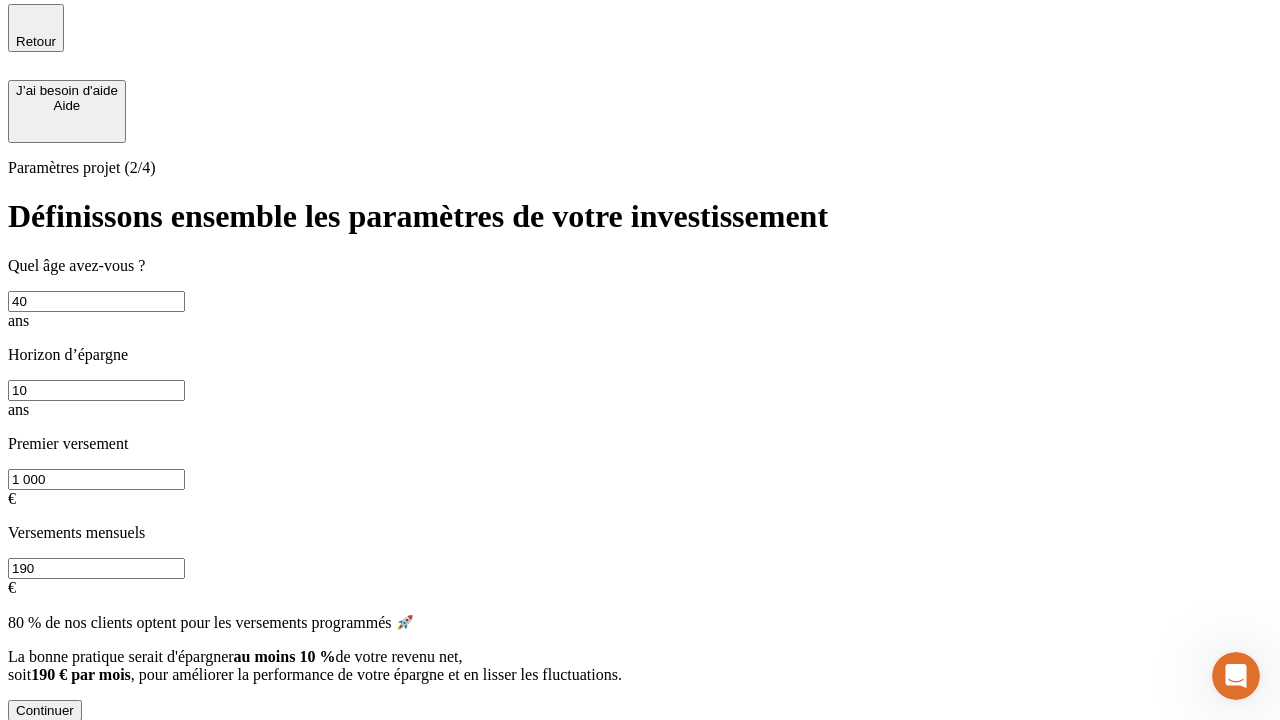 click on "1 000" at bounding box center [96, 479] 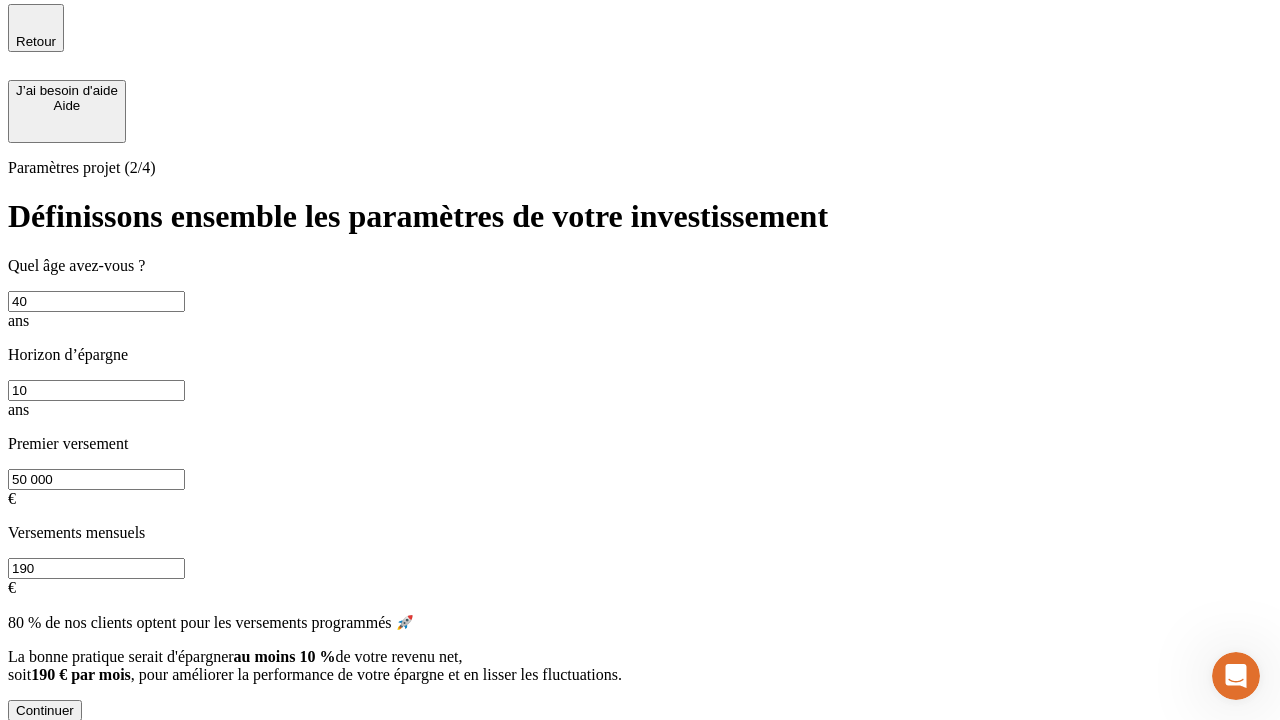 type on "50 000" 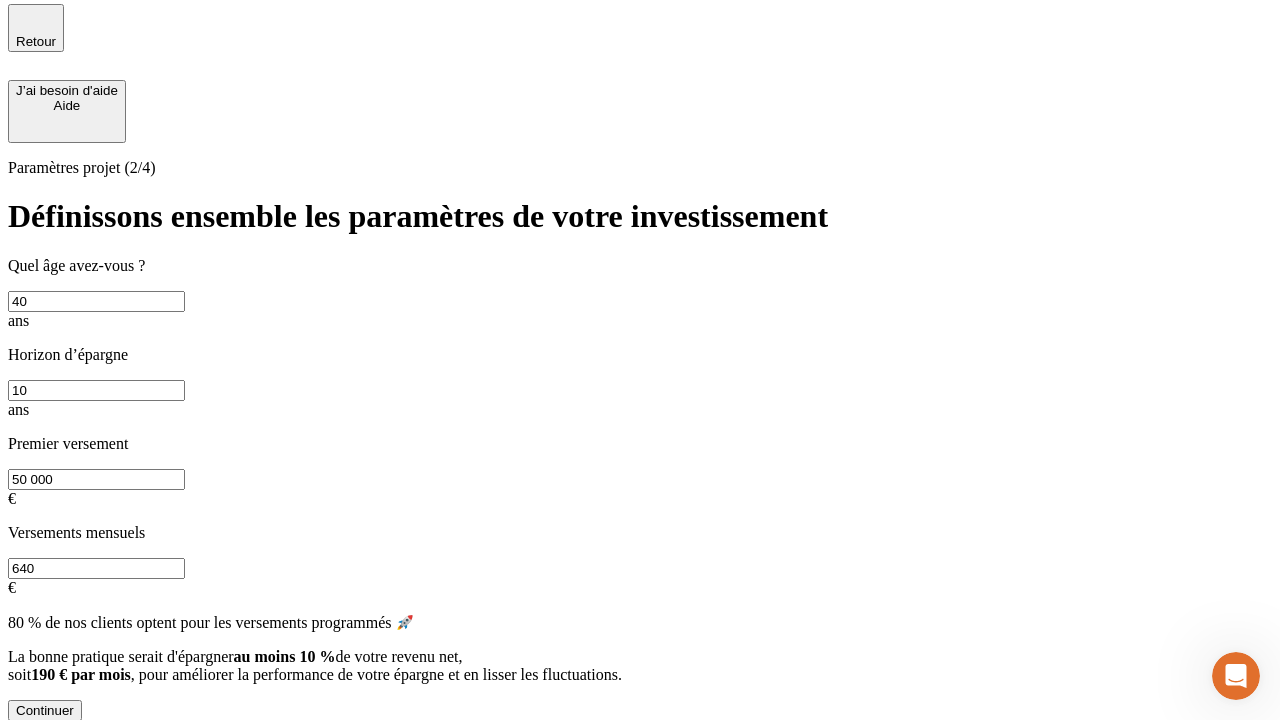 type on "640" 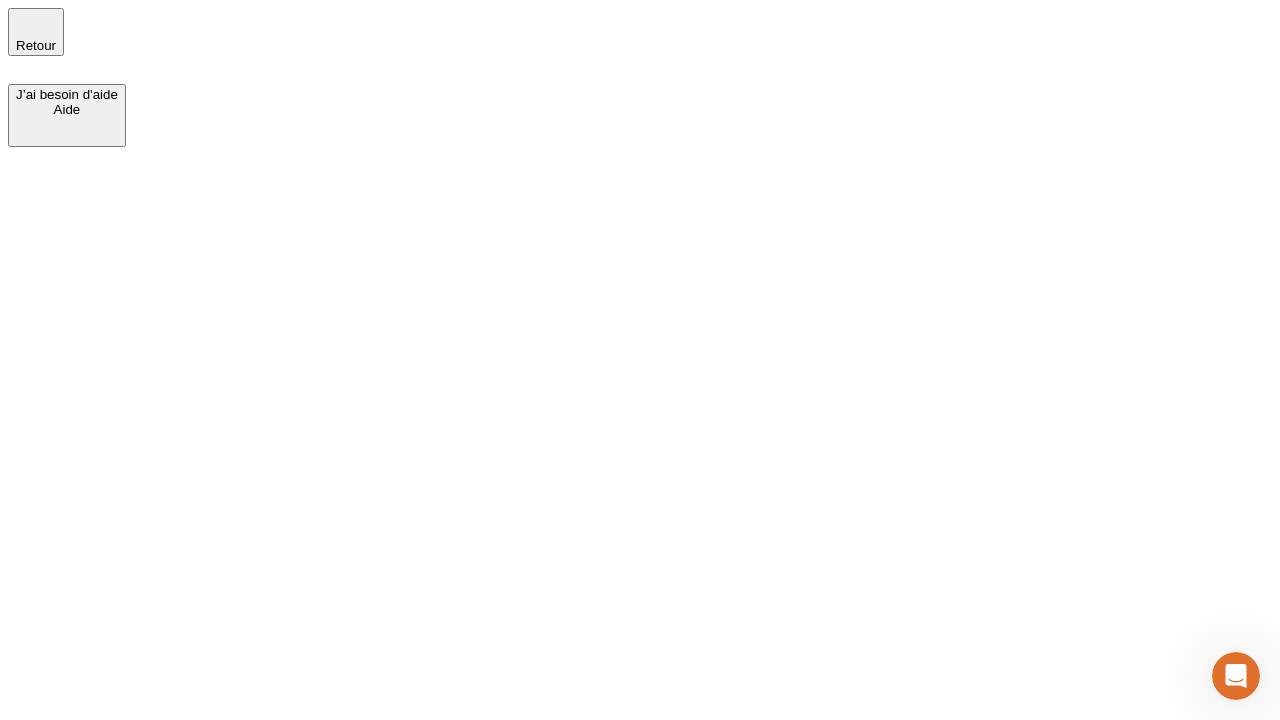 scroll, scrollTop: 0, scrollLeft: 0, axis: both 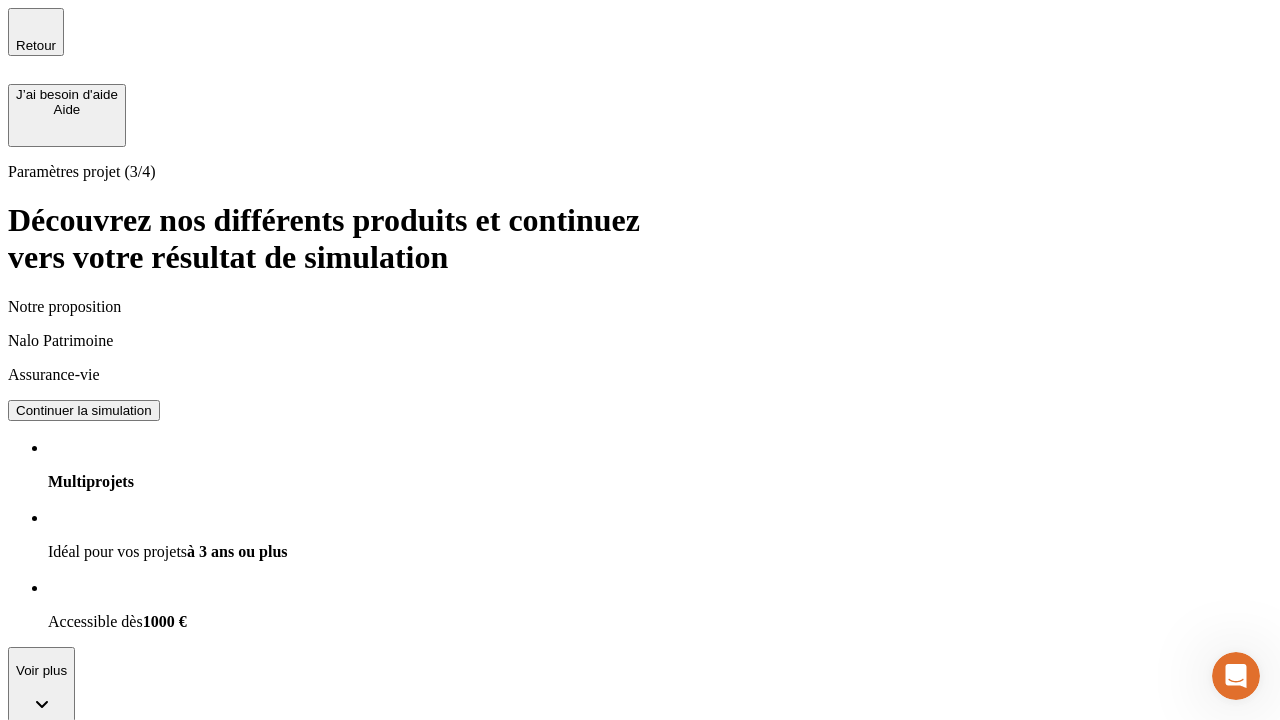 click on "Continuer la simulation" at bounding box center [84, 410] 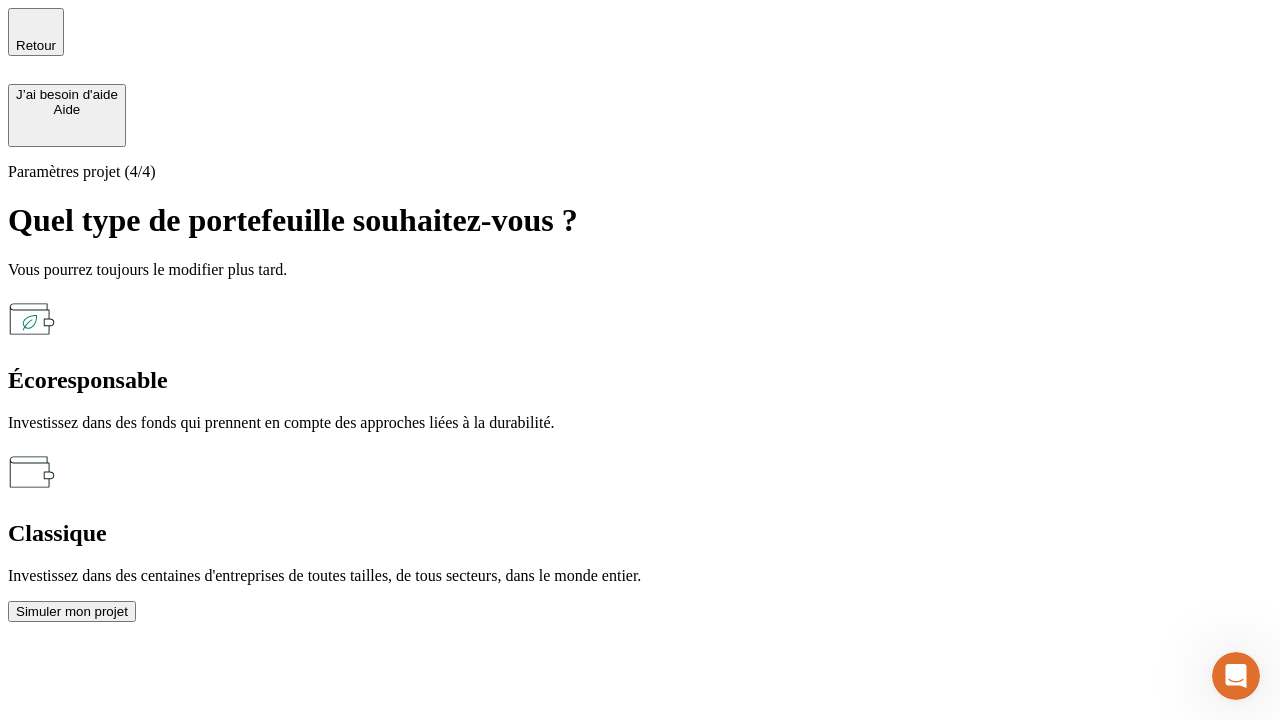 click on "Écoresponsable" at bounding box center (640, 380) 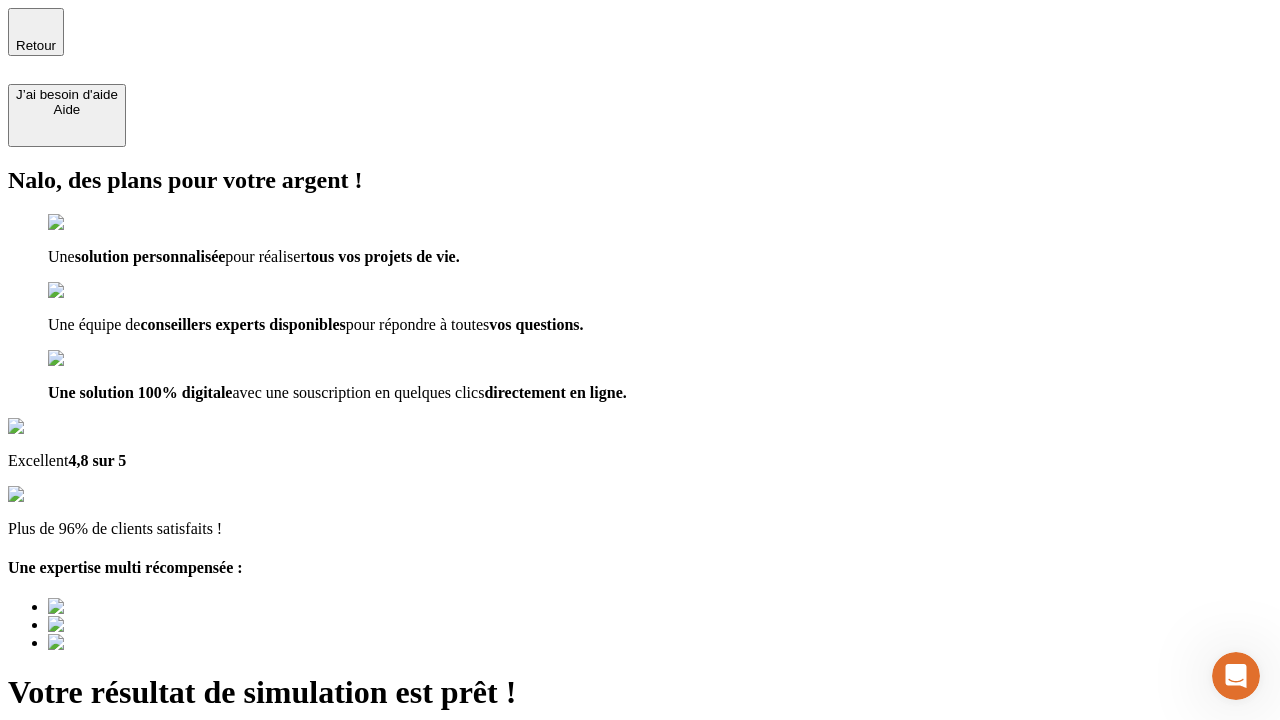 click on "Découvrir ma simulation" at bounding box center (87, 881) 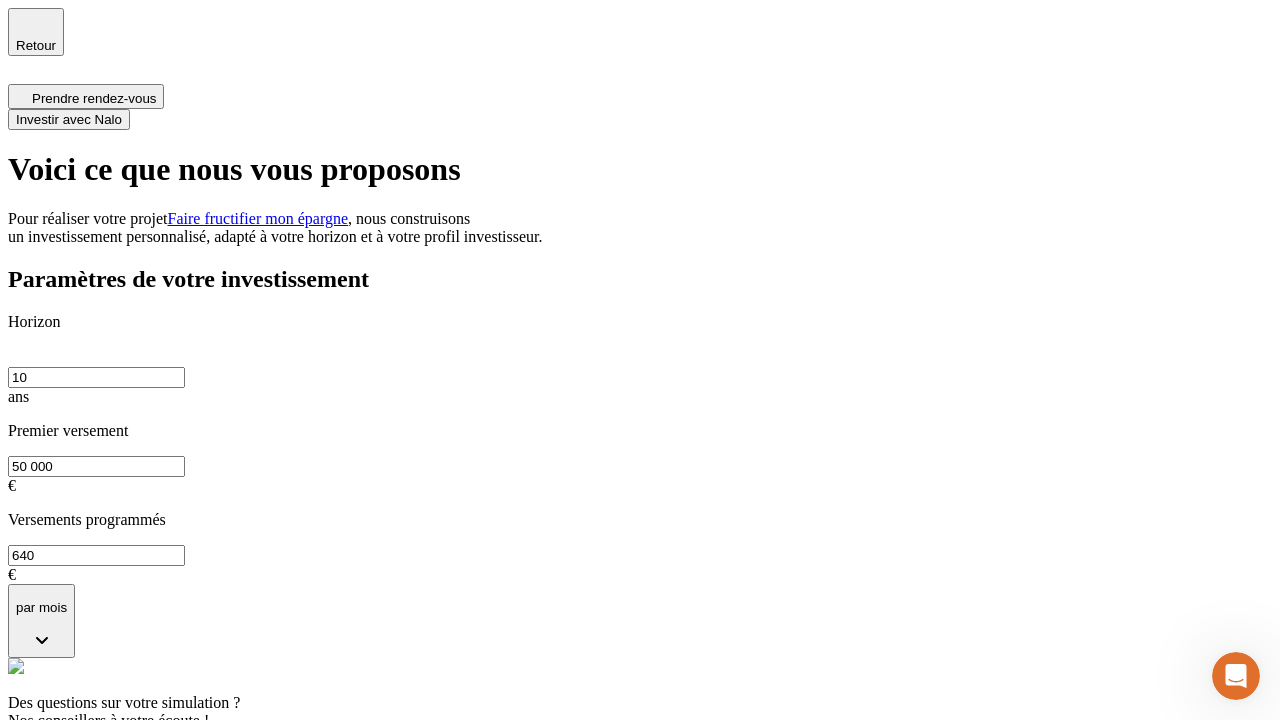 click on "Investir avec Nalo" at bounding box center [69, 119] 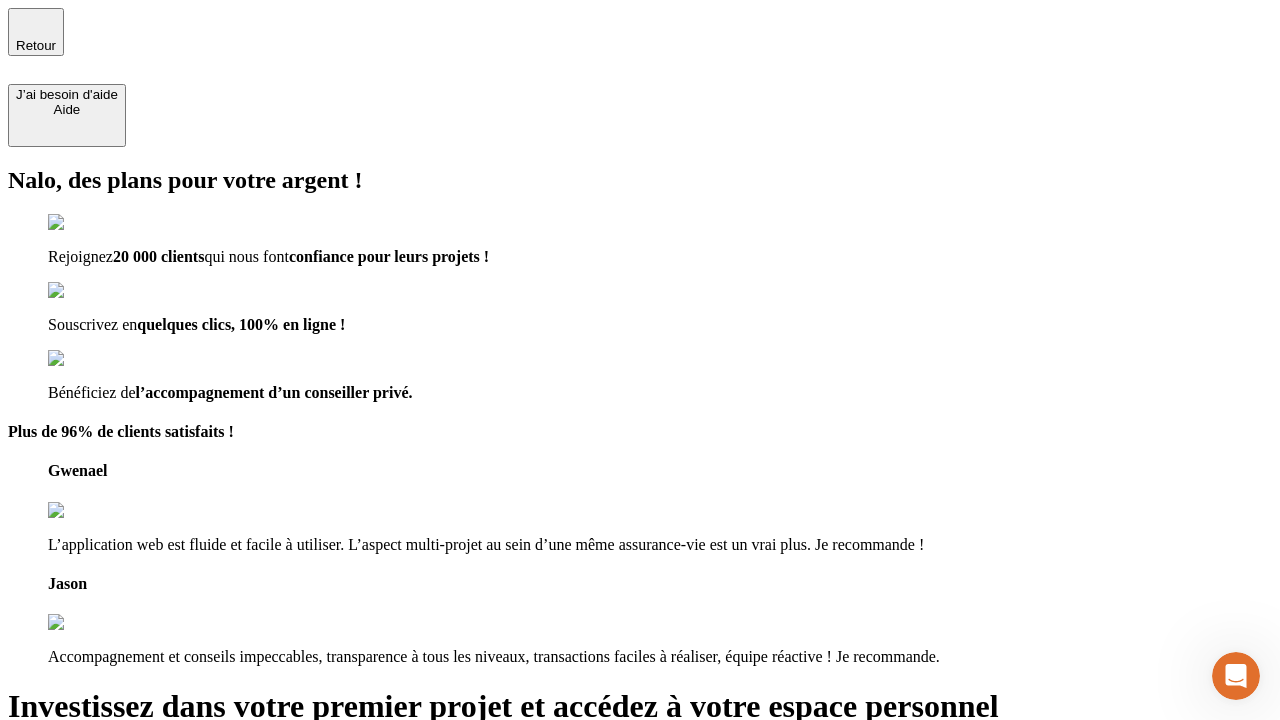 type on "[USERNAME]@[DOMAIN].fr" 